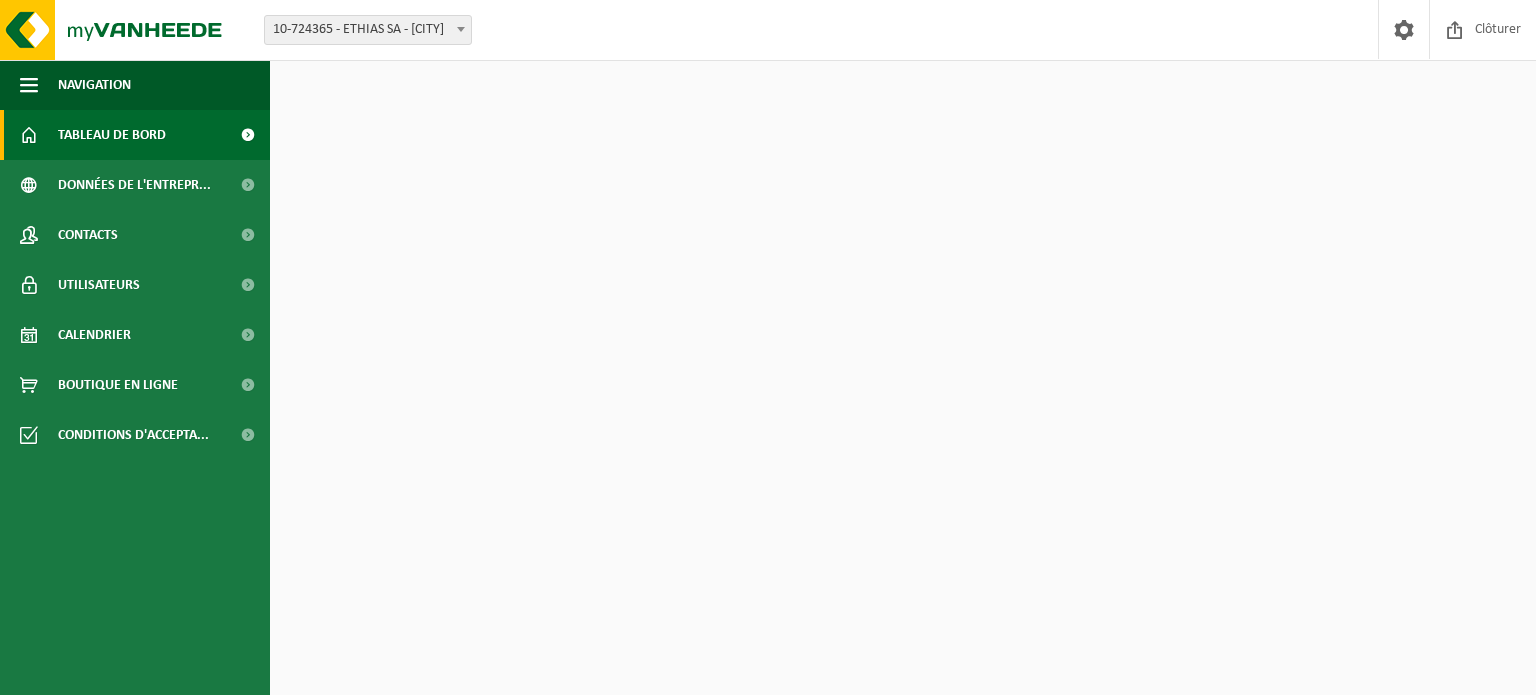 scroll, scrollTop: 0, scrollLeft: 0, axis: both 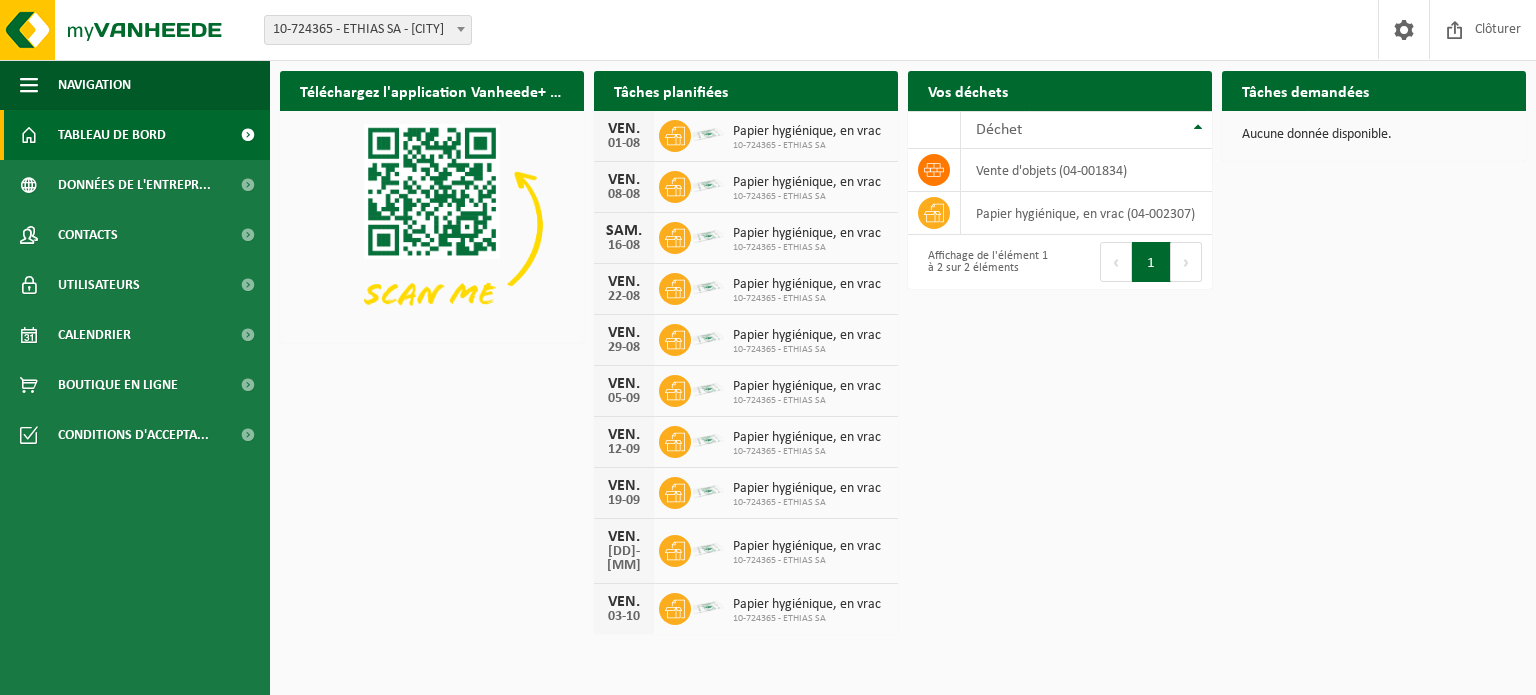 click on "Papier hygiénique, en vrac" at bounding box center (807, 132) 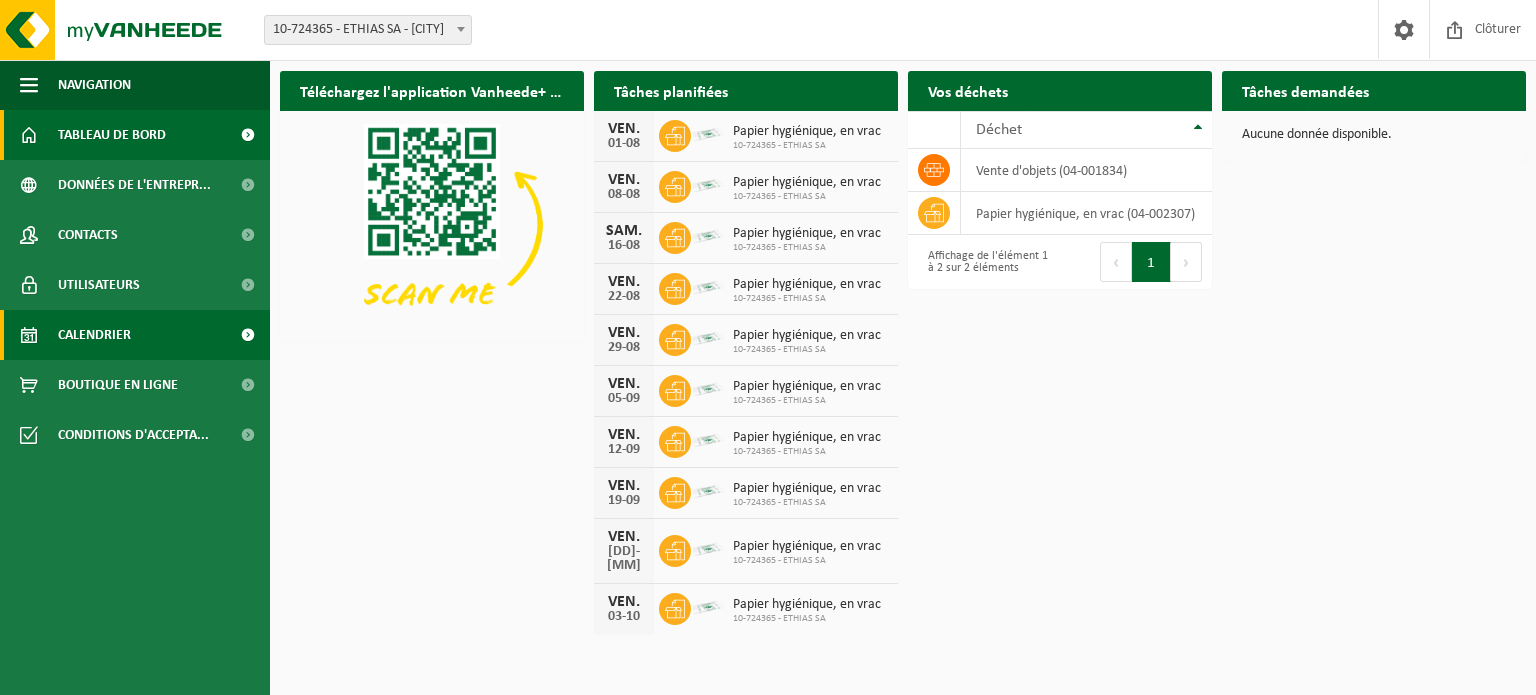 click on "Calendrier" at bounding box center [94, 335] 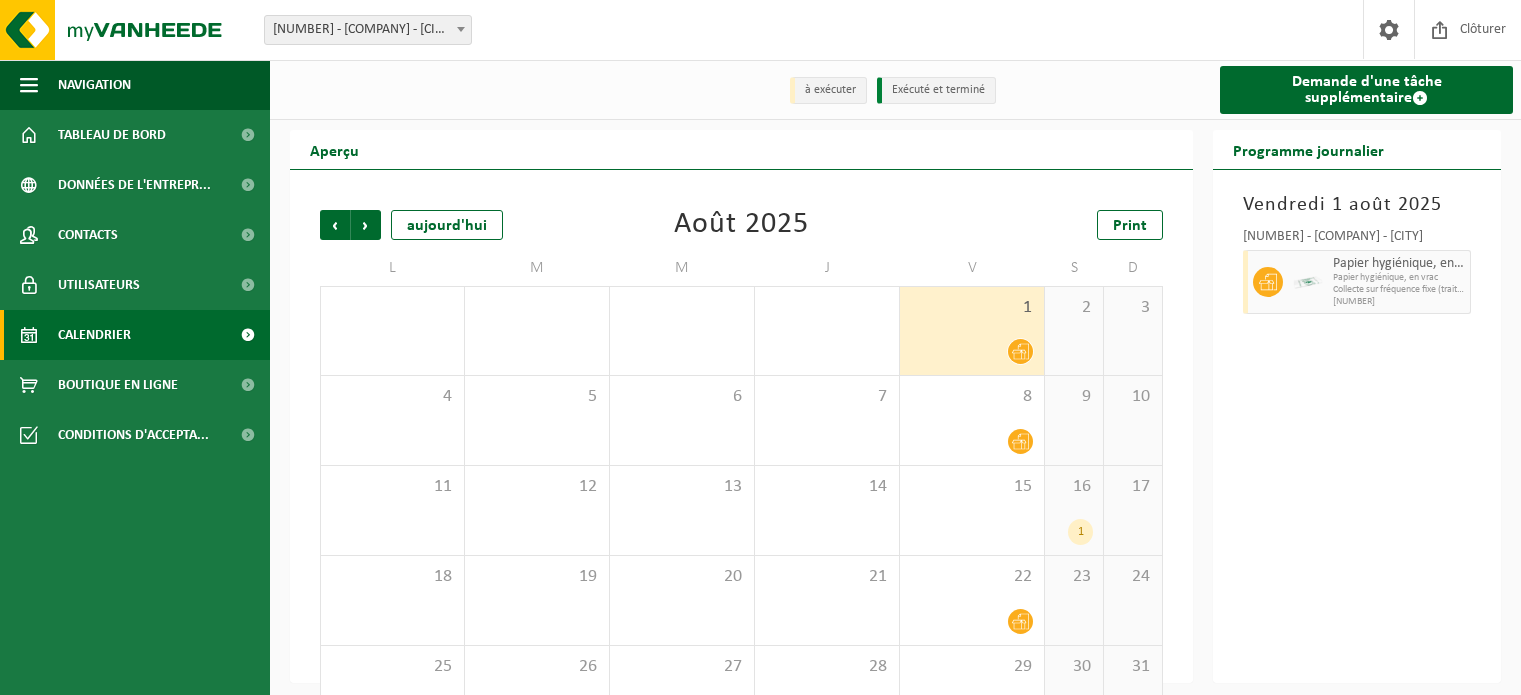 scroll, scrollTop: 0, scrollLeft: 0, axis: both 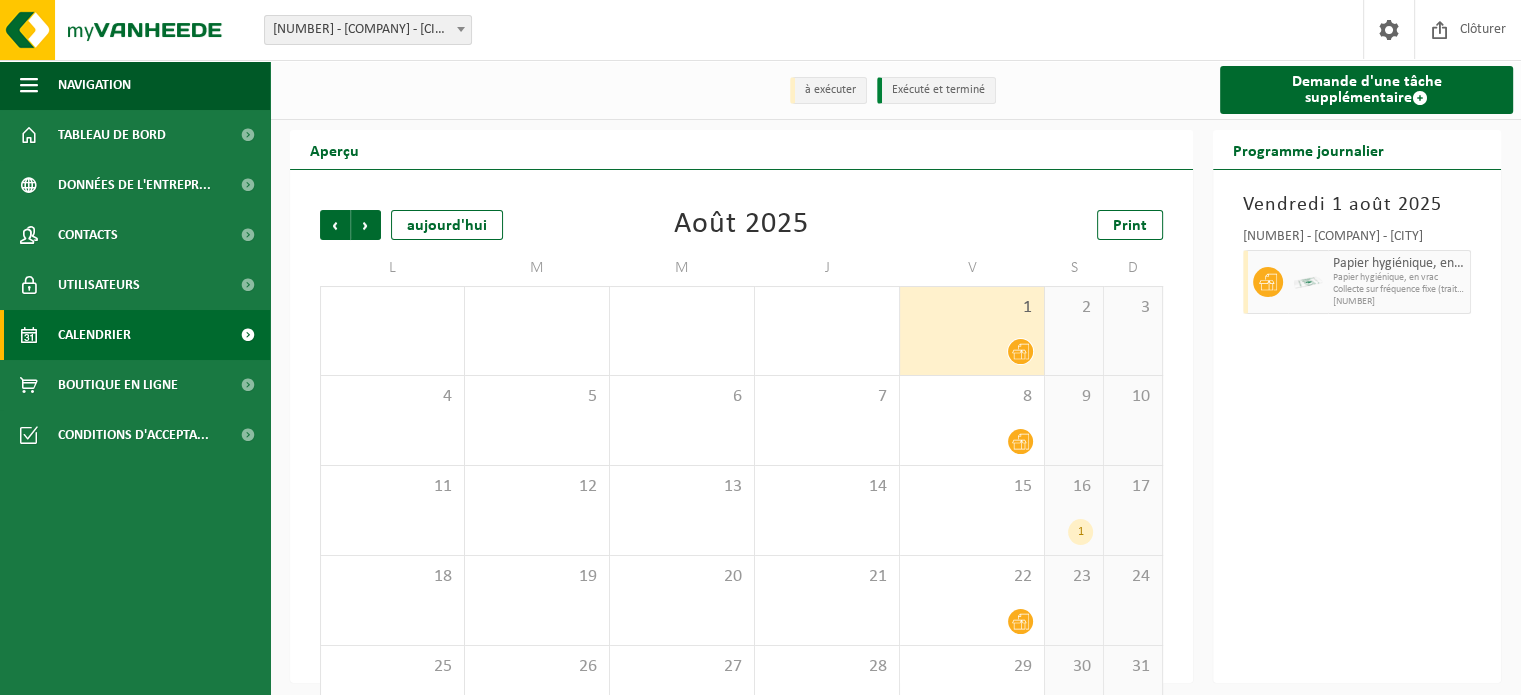 click on "1" at bounding box center (1080, 532) 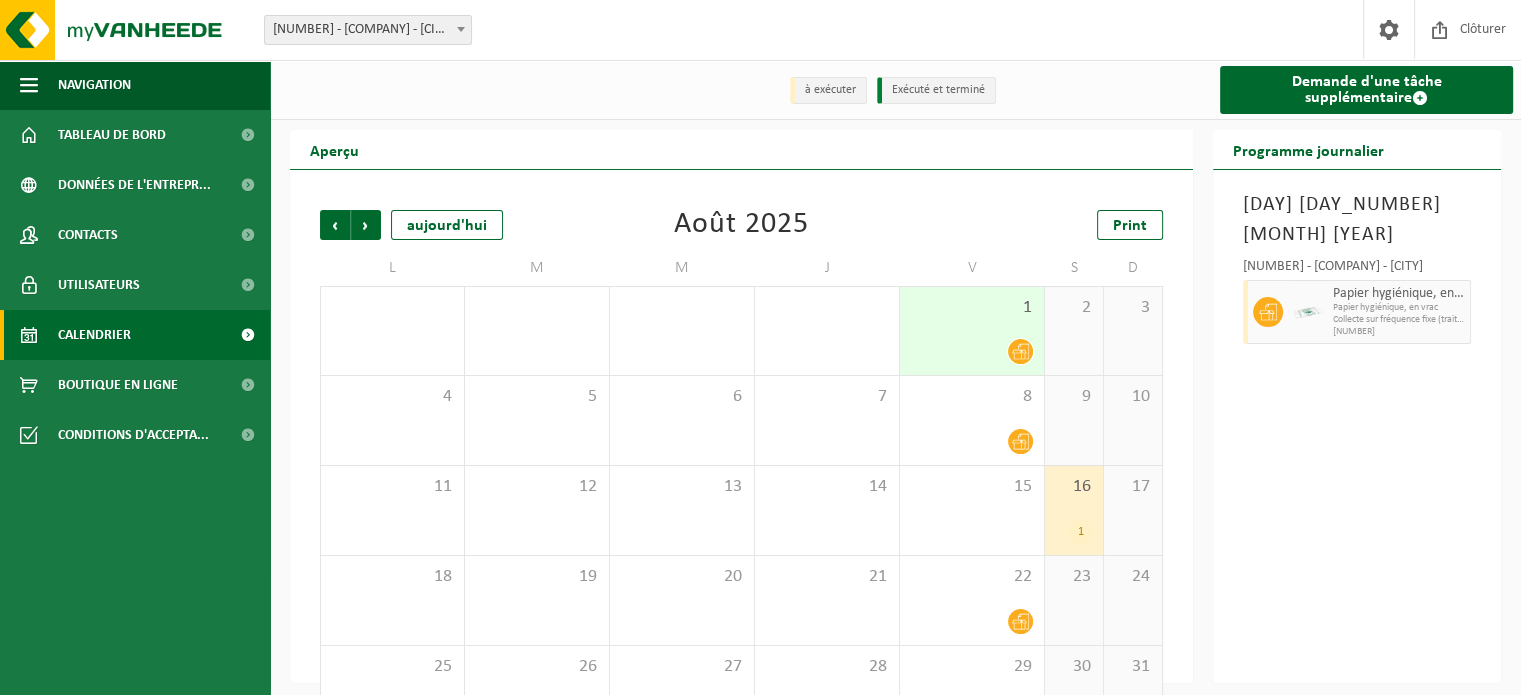 click on "1" at bounding box center [1080, 532] 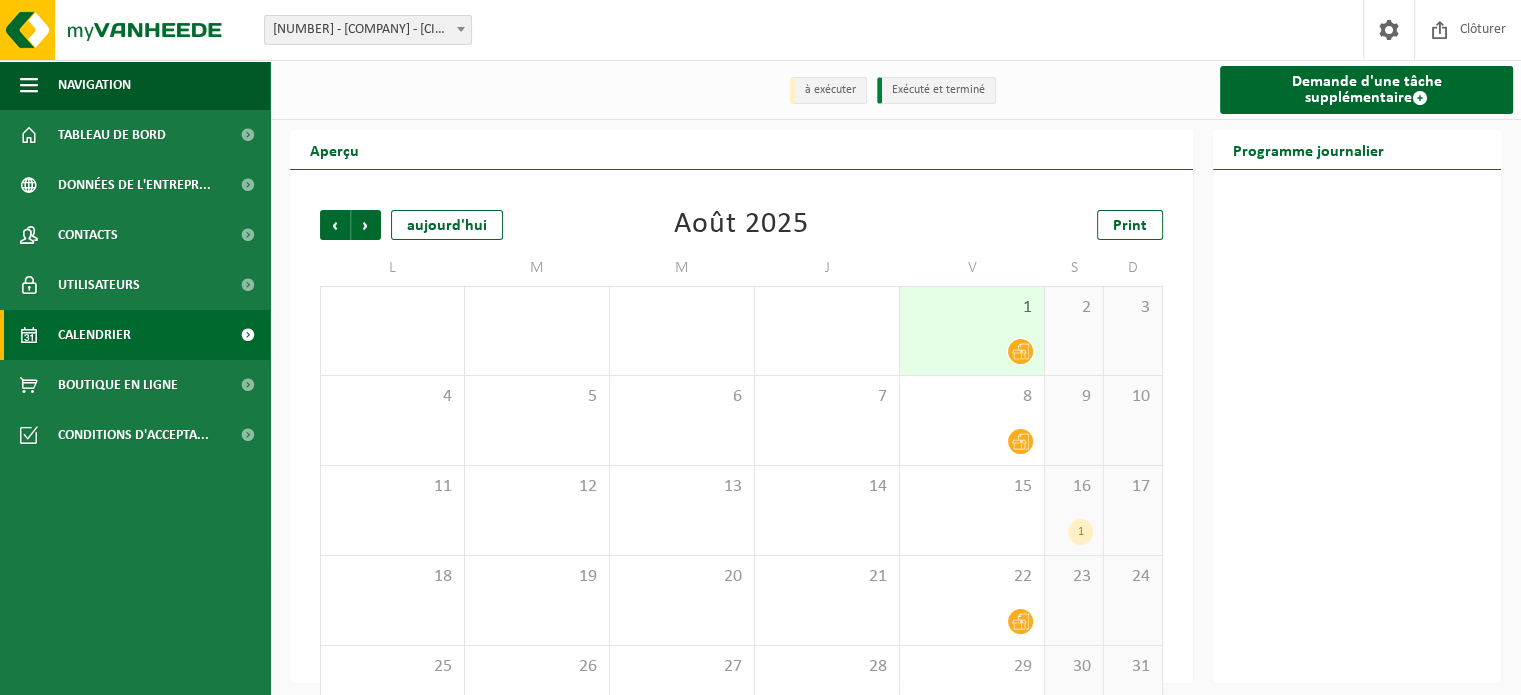 click on "1" at bounding box center [1080, 532] 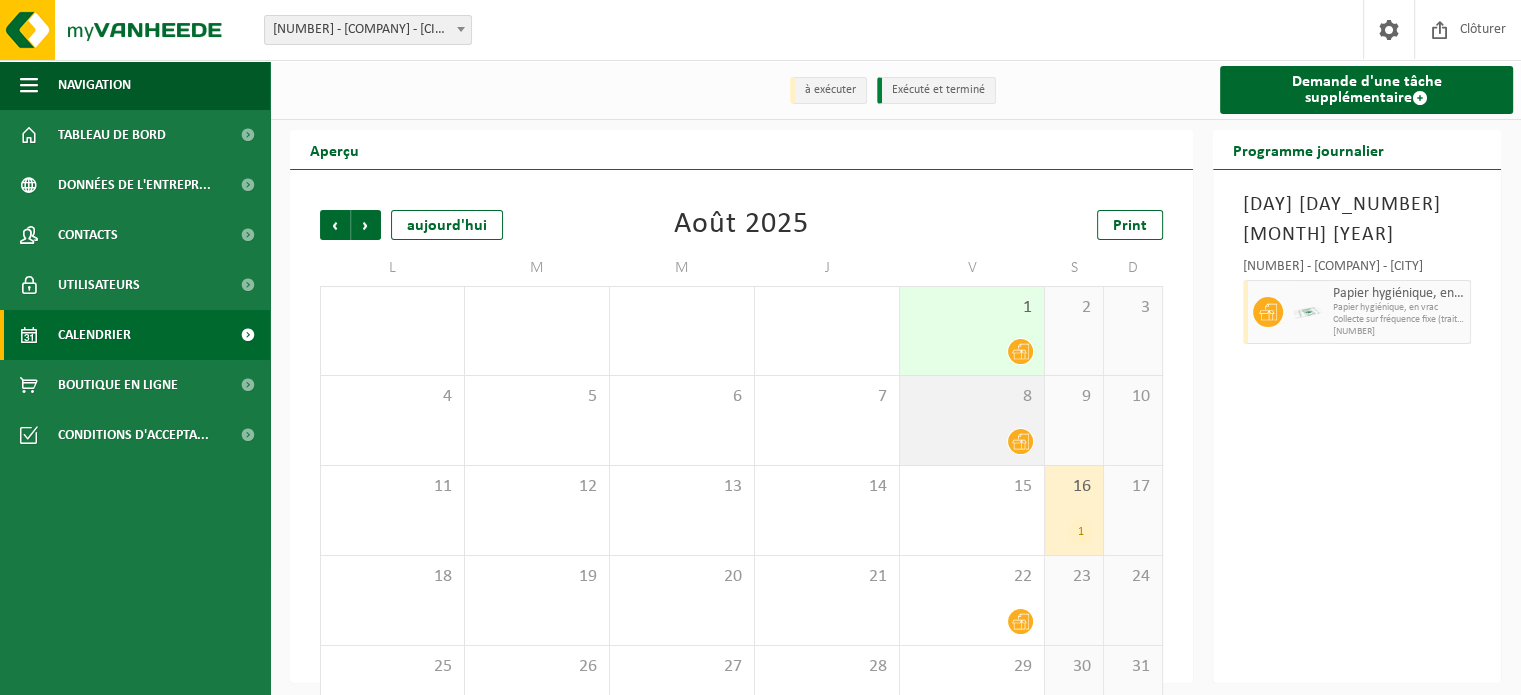 scroll, scrollTop: 62, scrollLeft: 0, axis: vertical 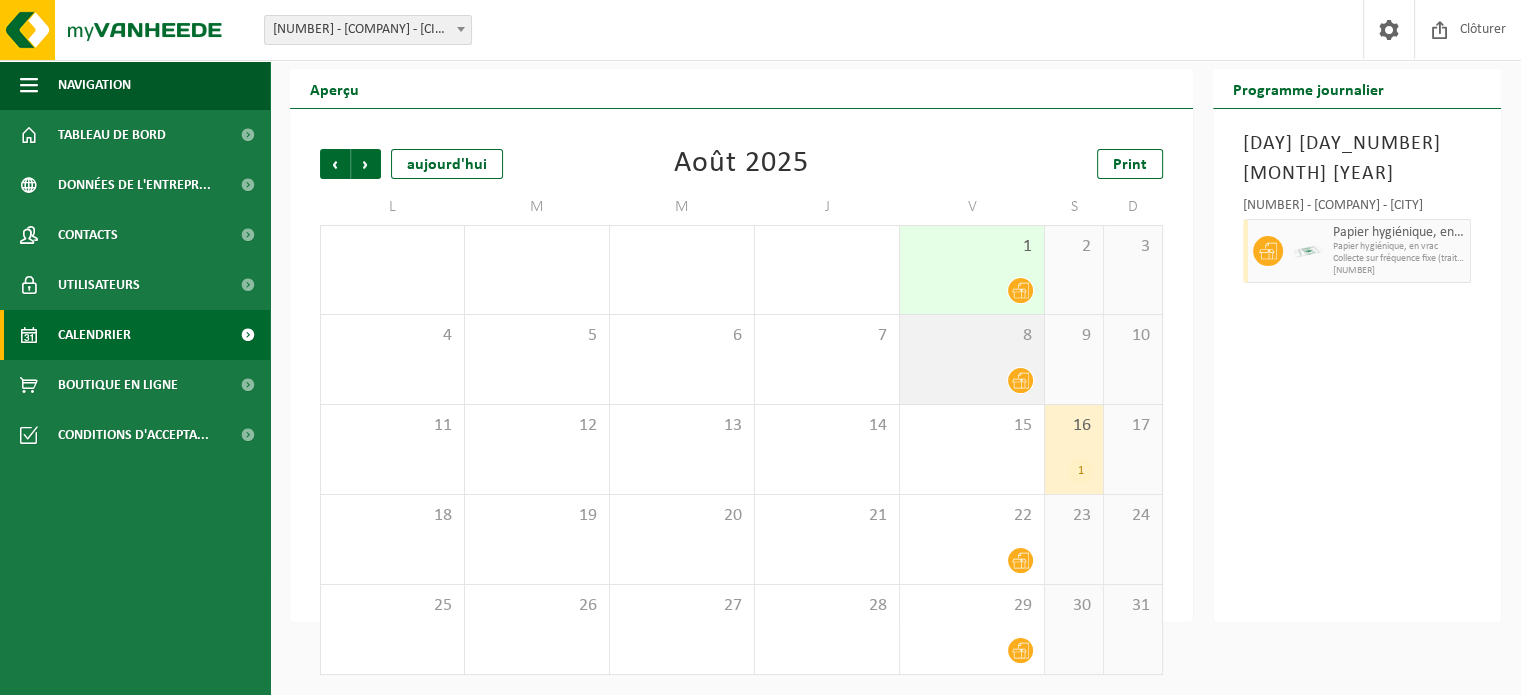 click 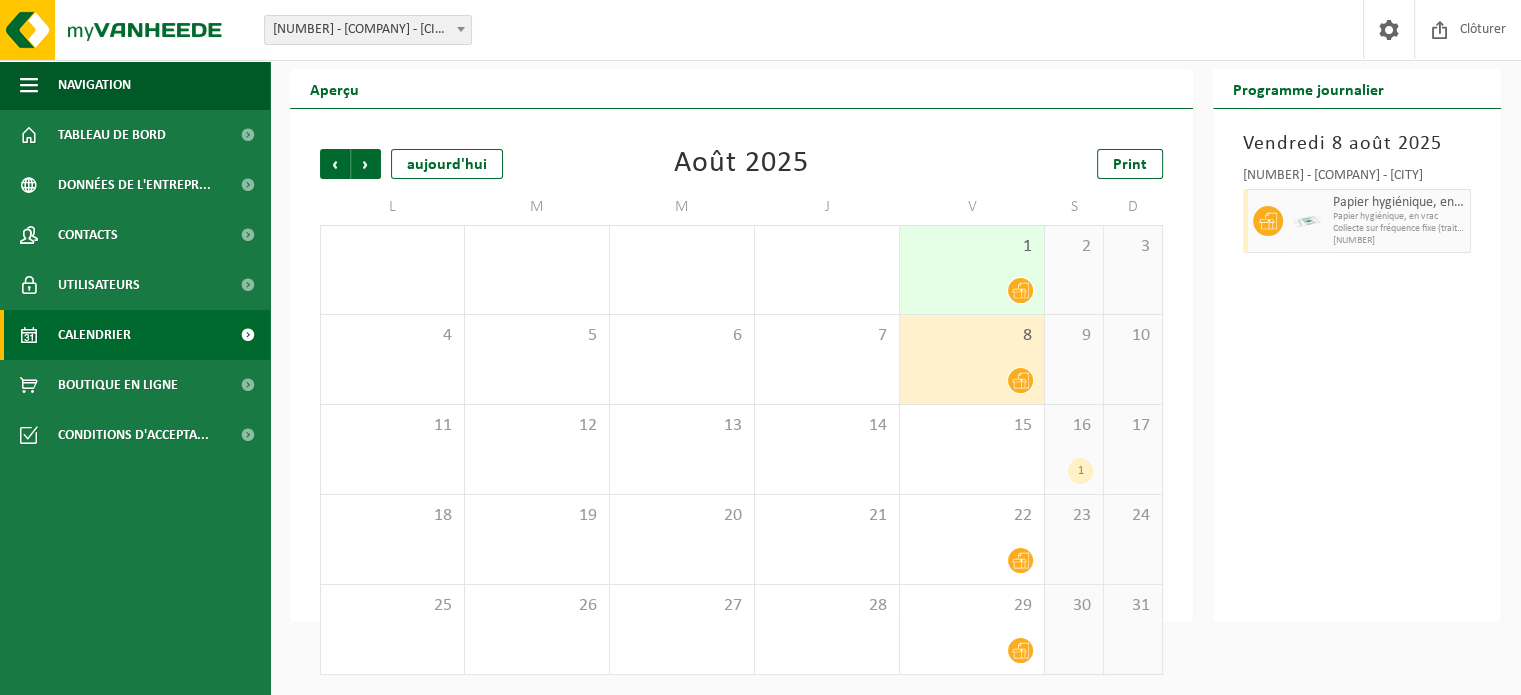 click at bounding box center [972, 290] 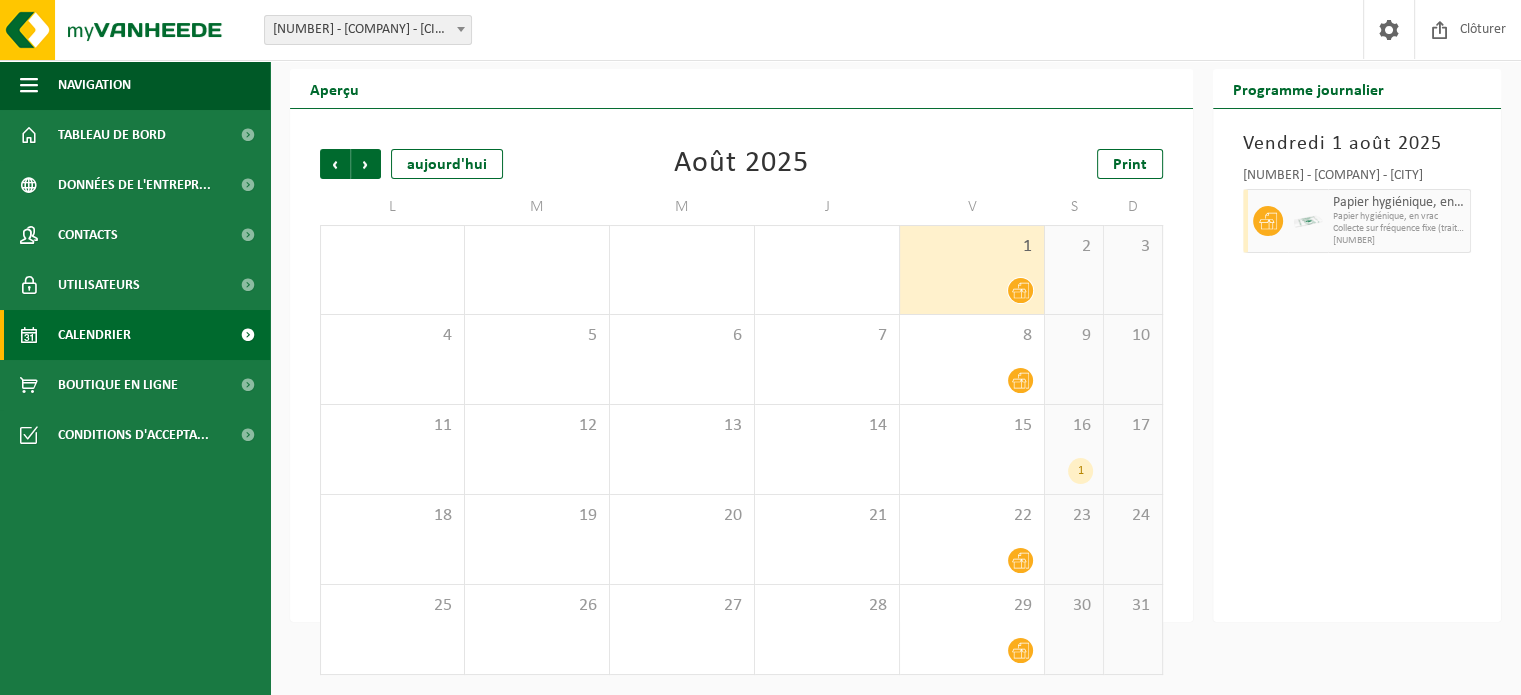 click on "Collecte sur fréquence fixe (traitement et transport inclus)" at bounding box center [1399, 229] 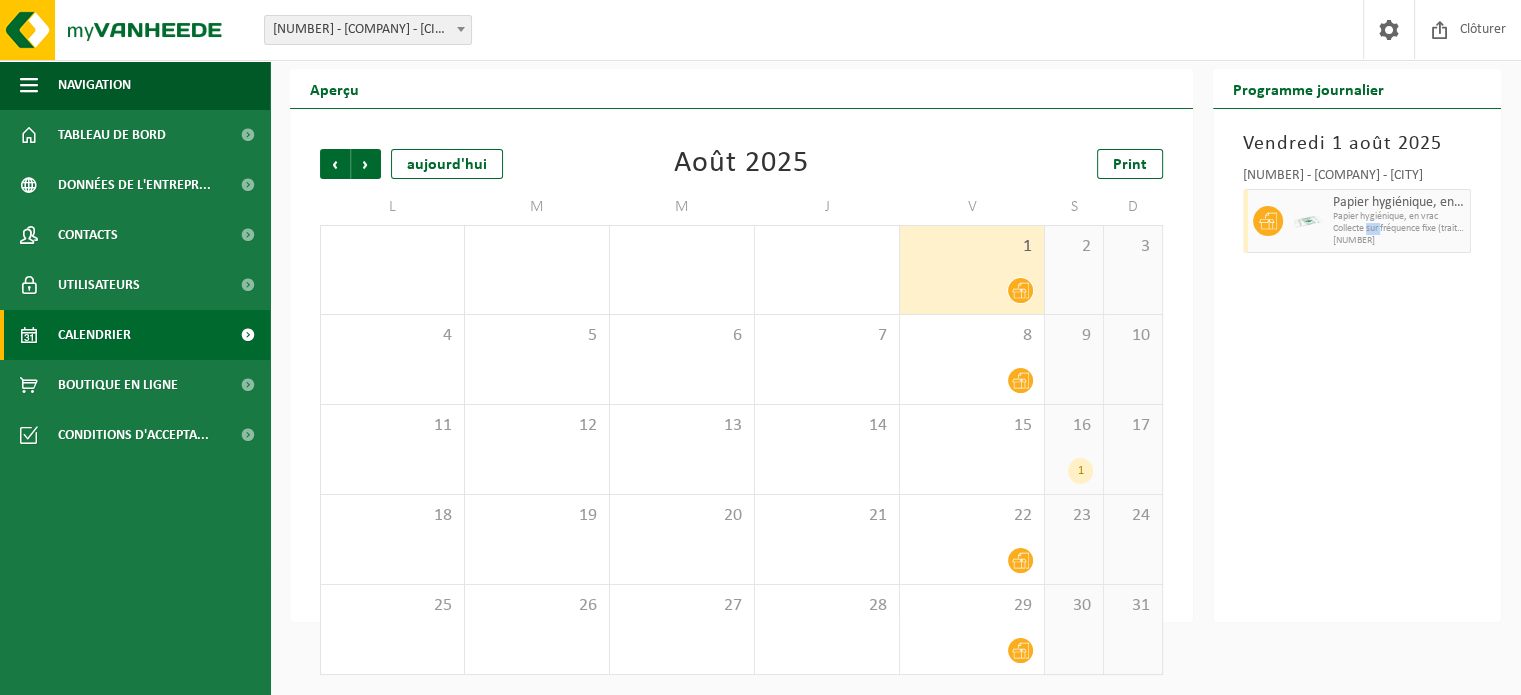 click on "Collecte sur fréquence fixe (traitement et transport inclus)" at bounding box center [1399, 229] 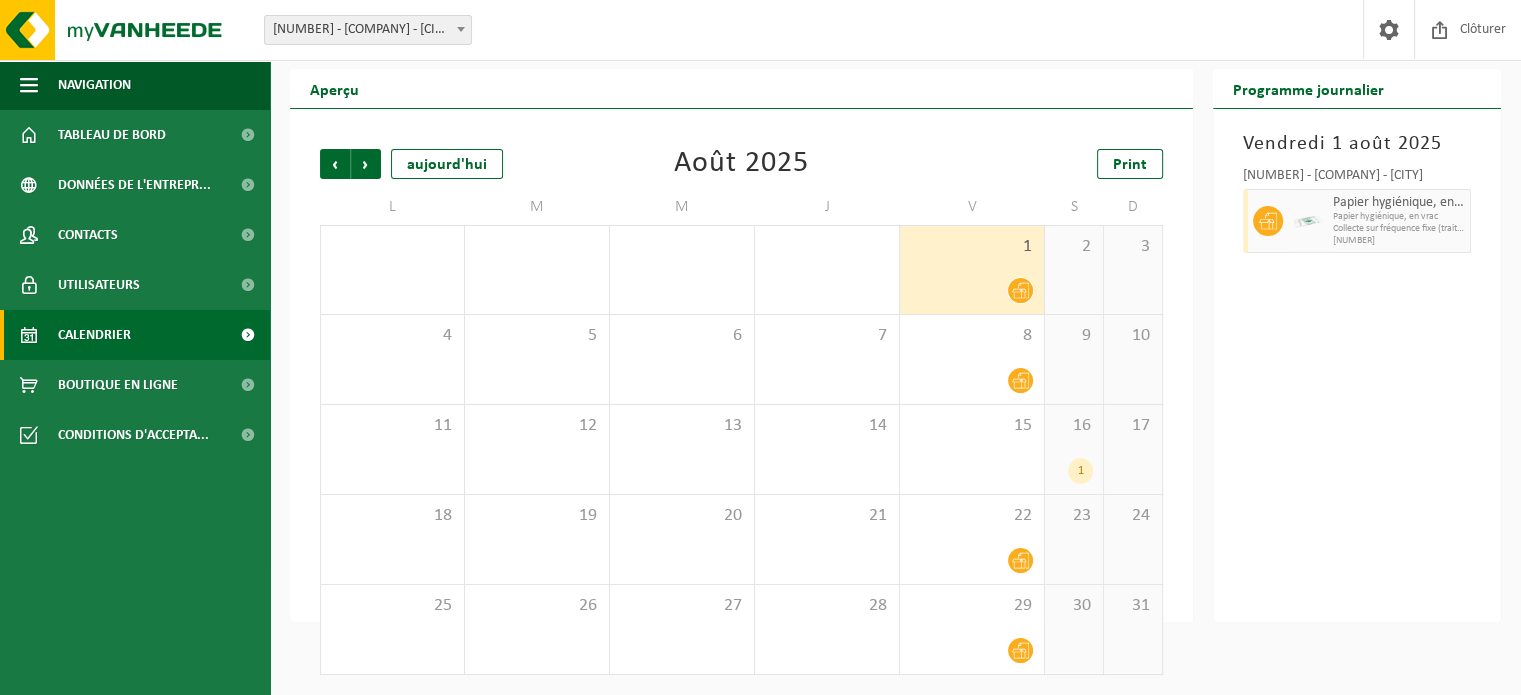 click 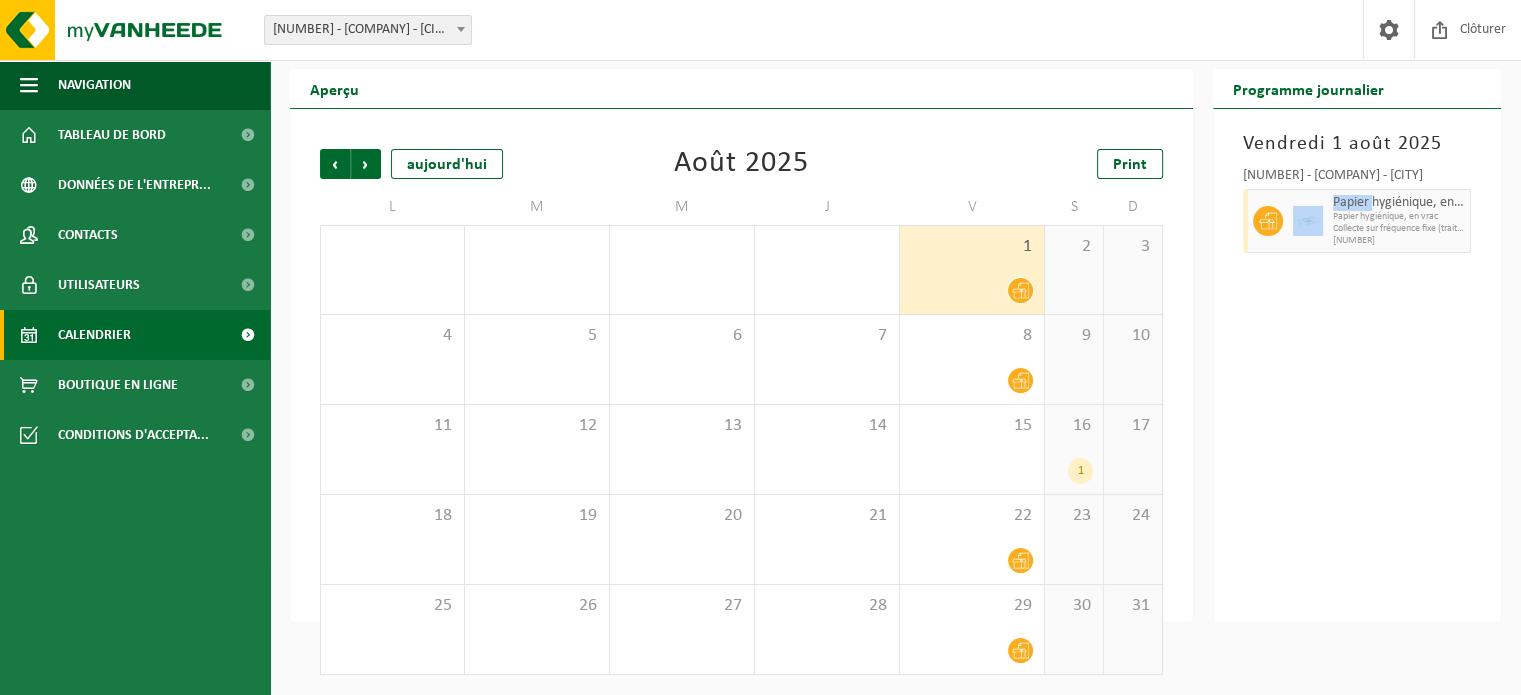 click 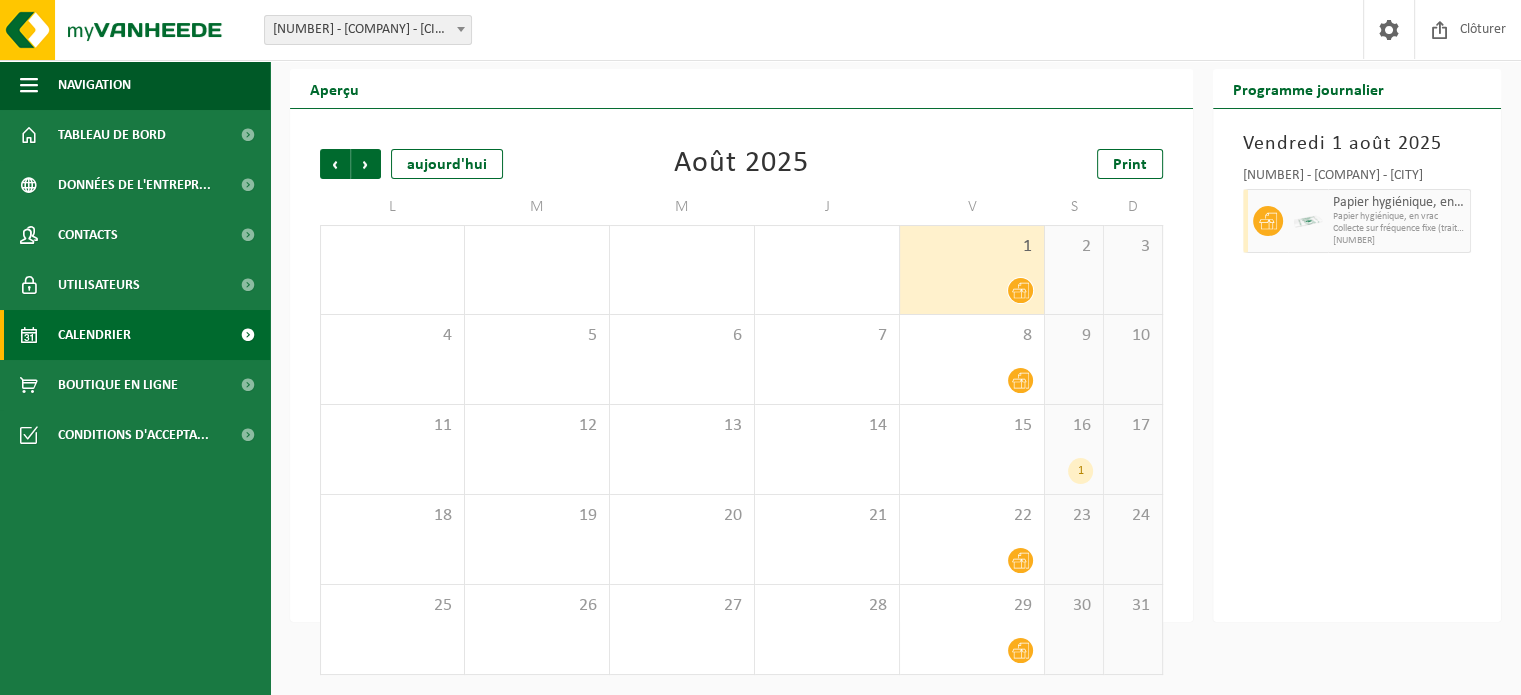 click 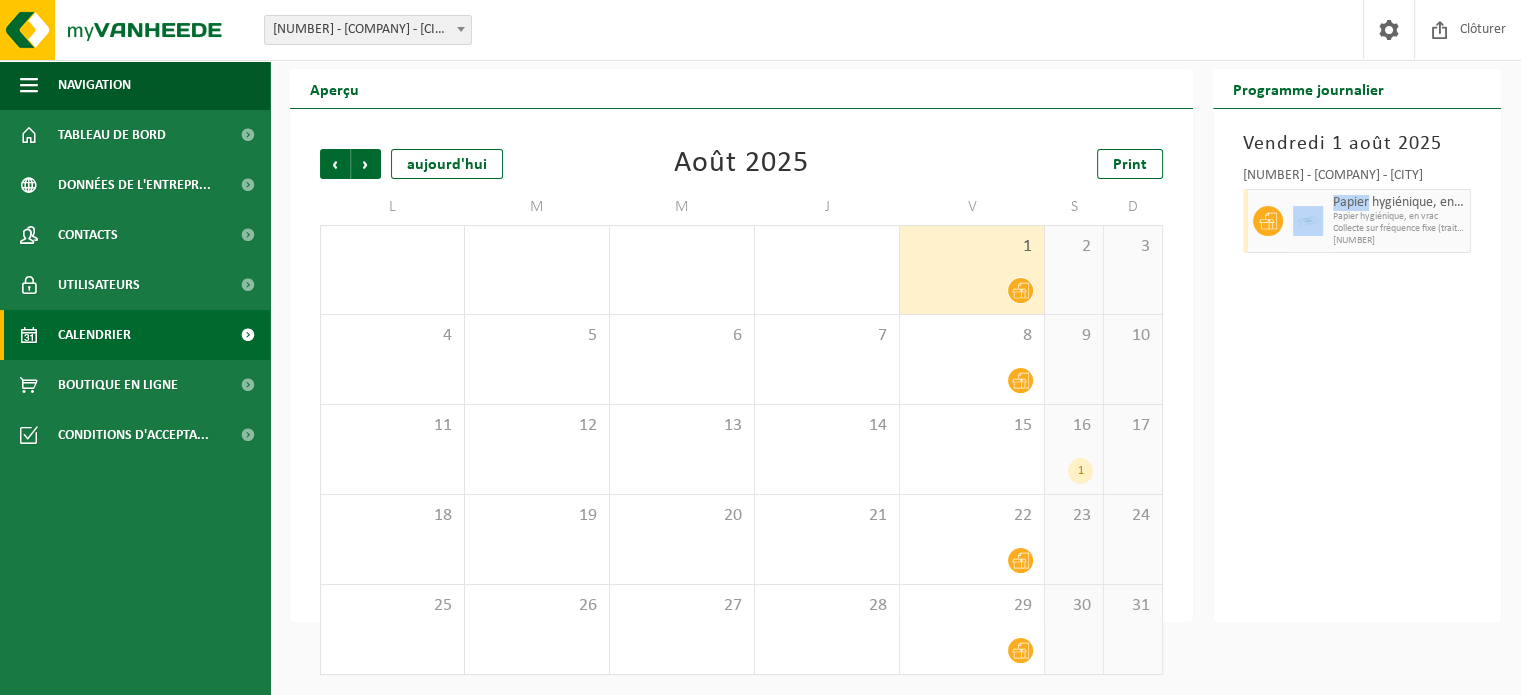 click 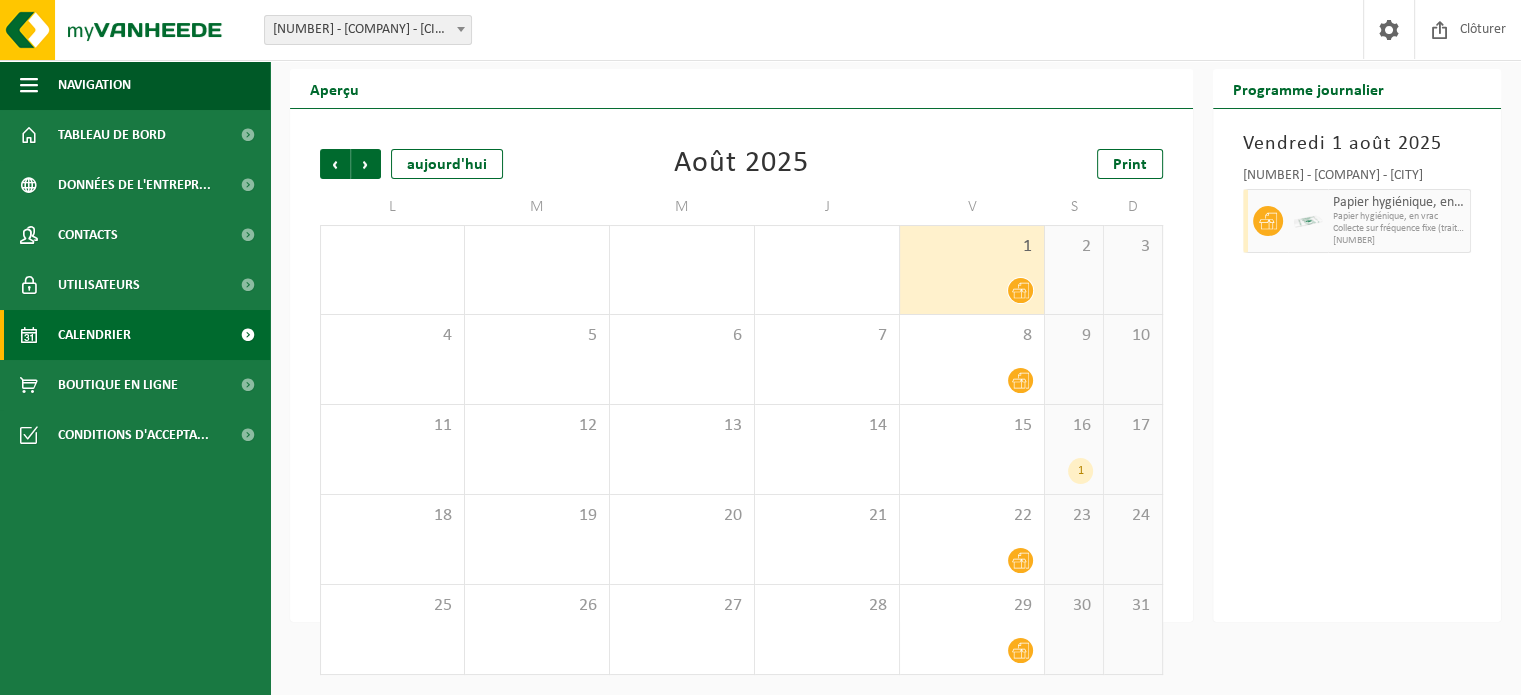 click 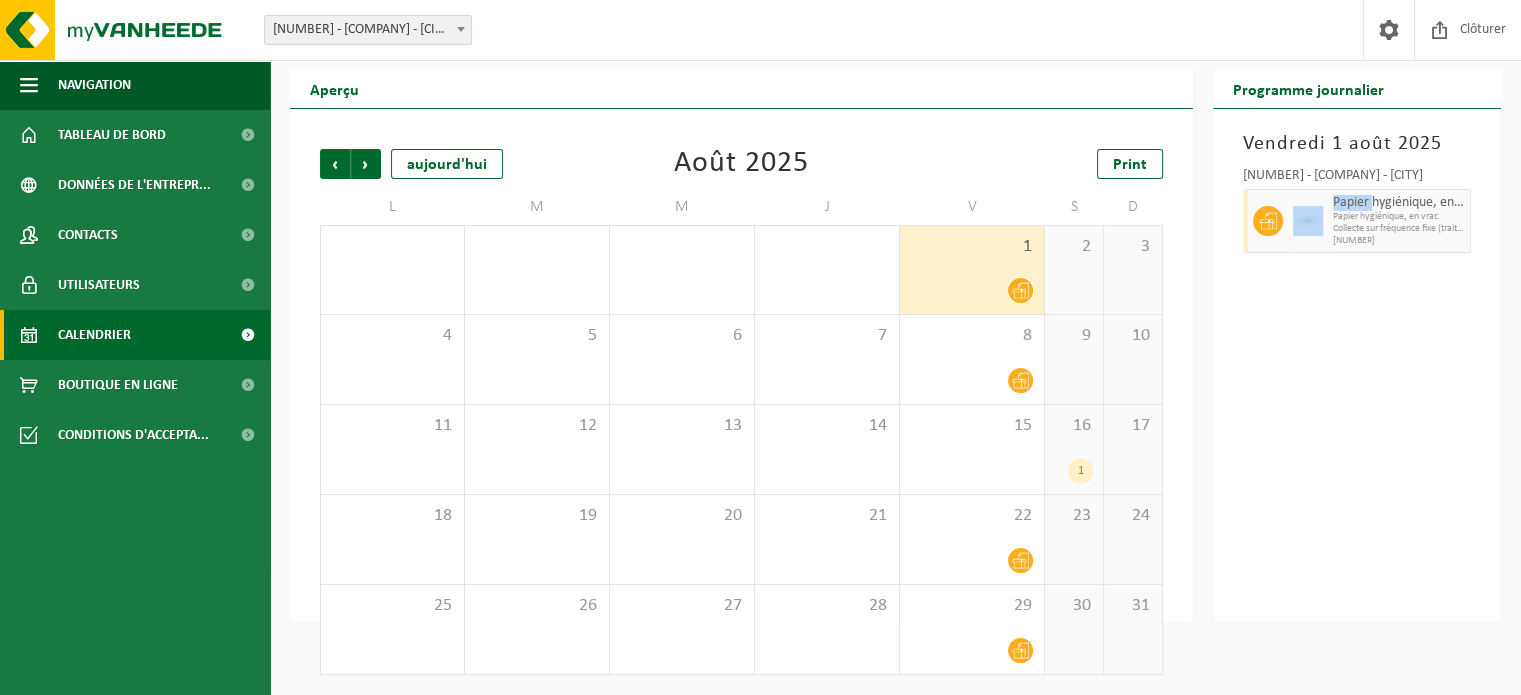 click 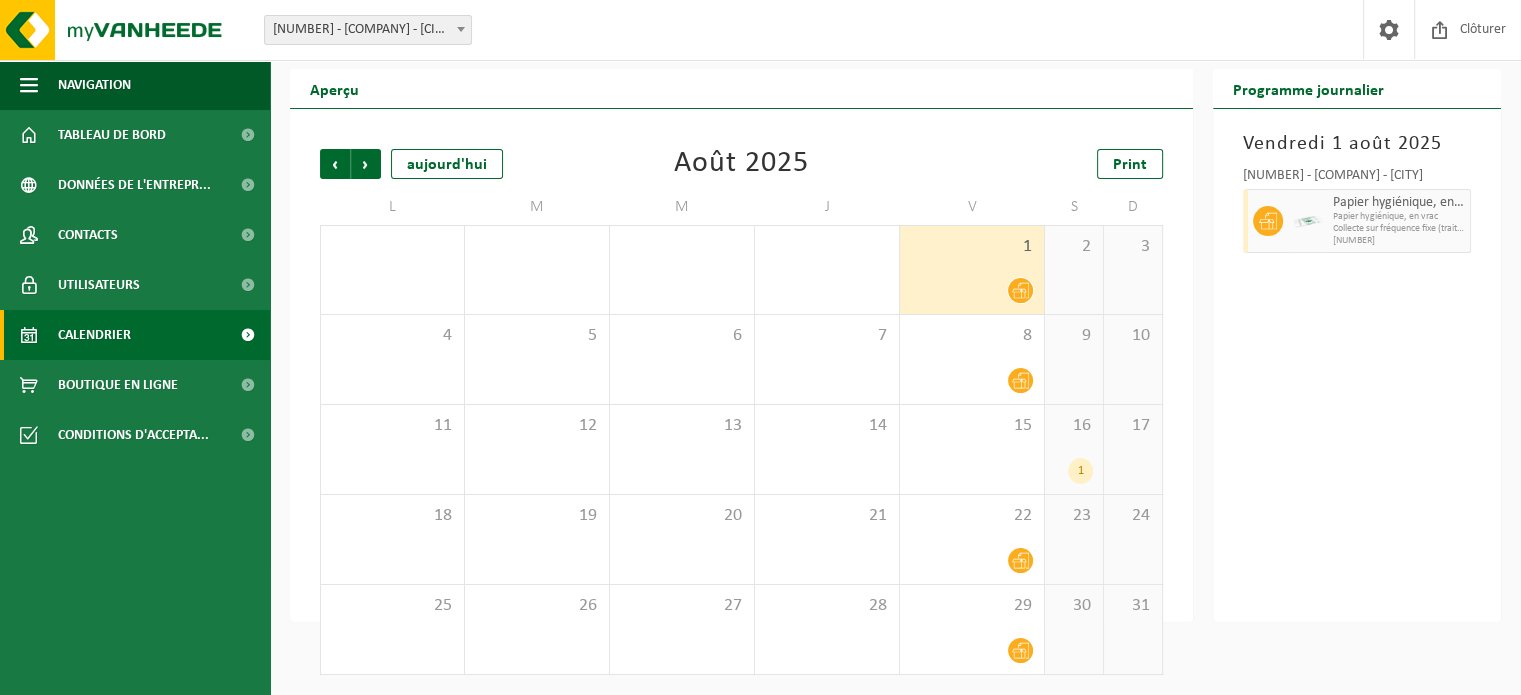 click 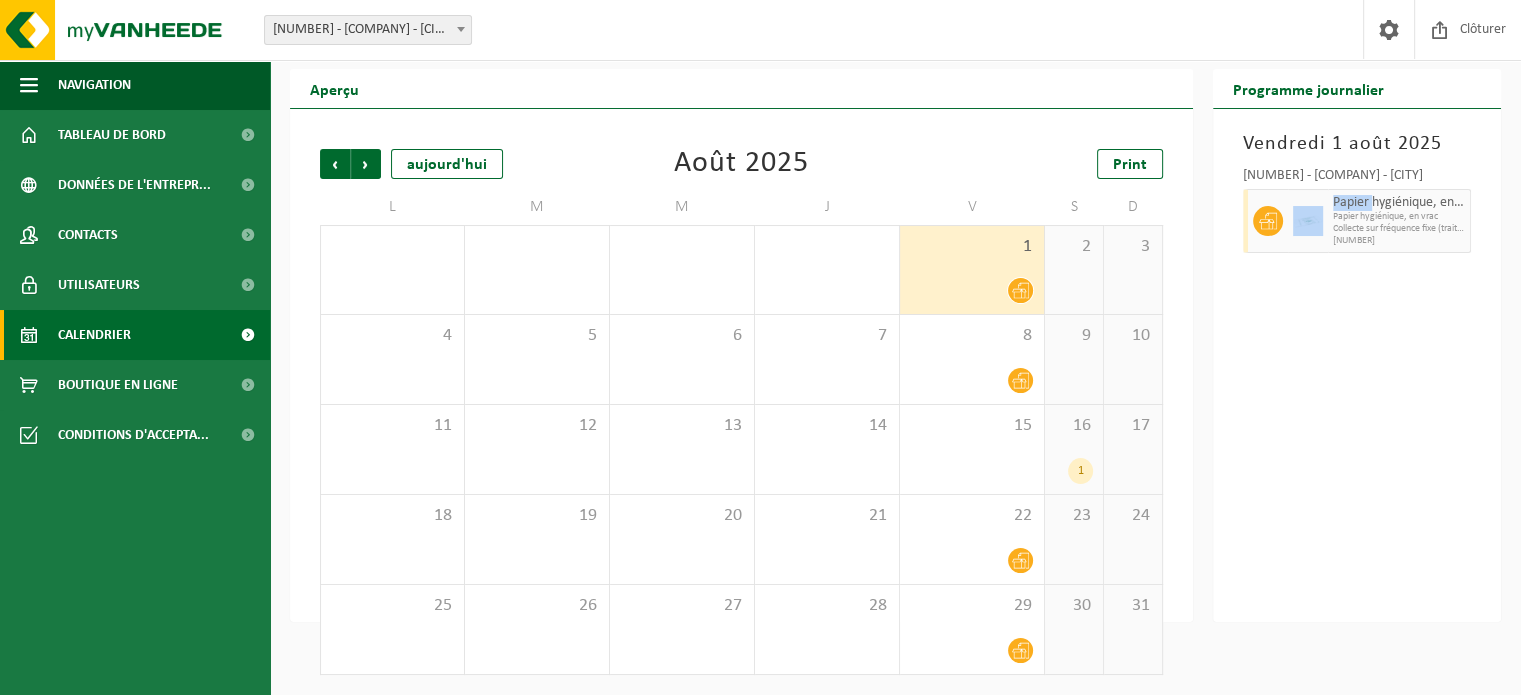 click 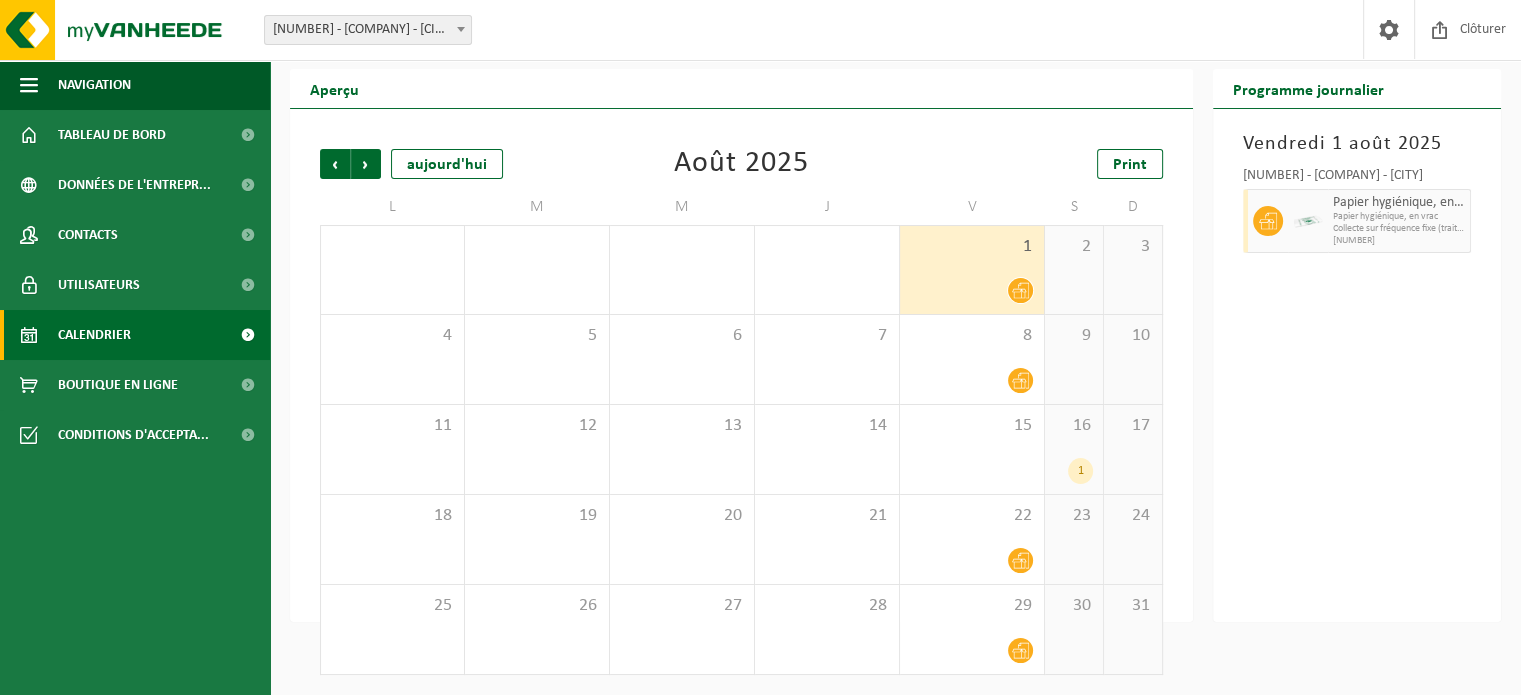 click 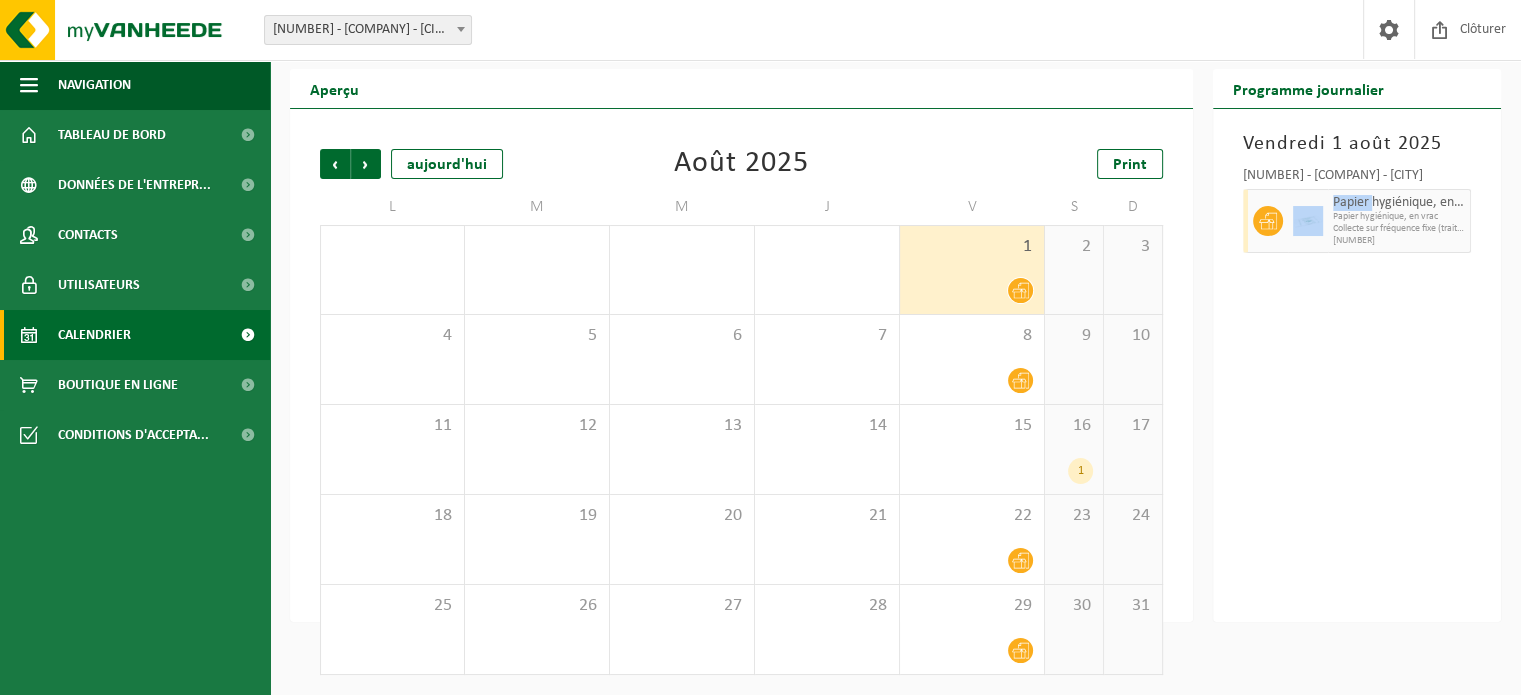 click 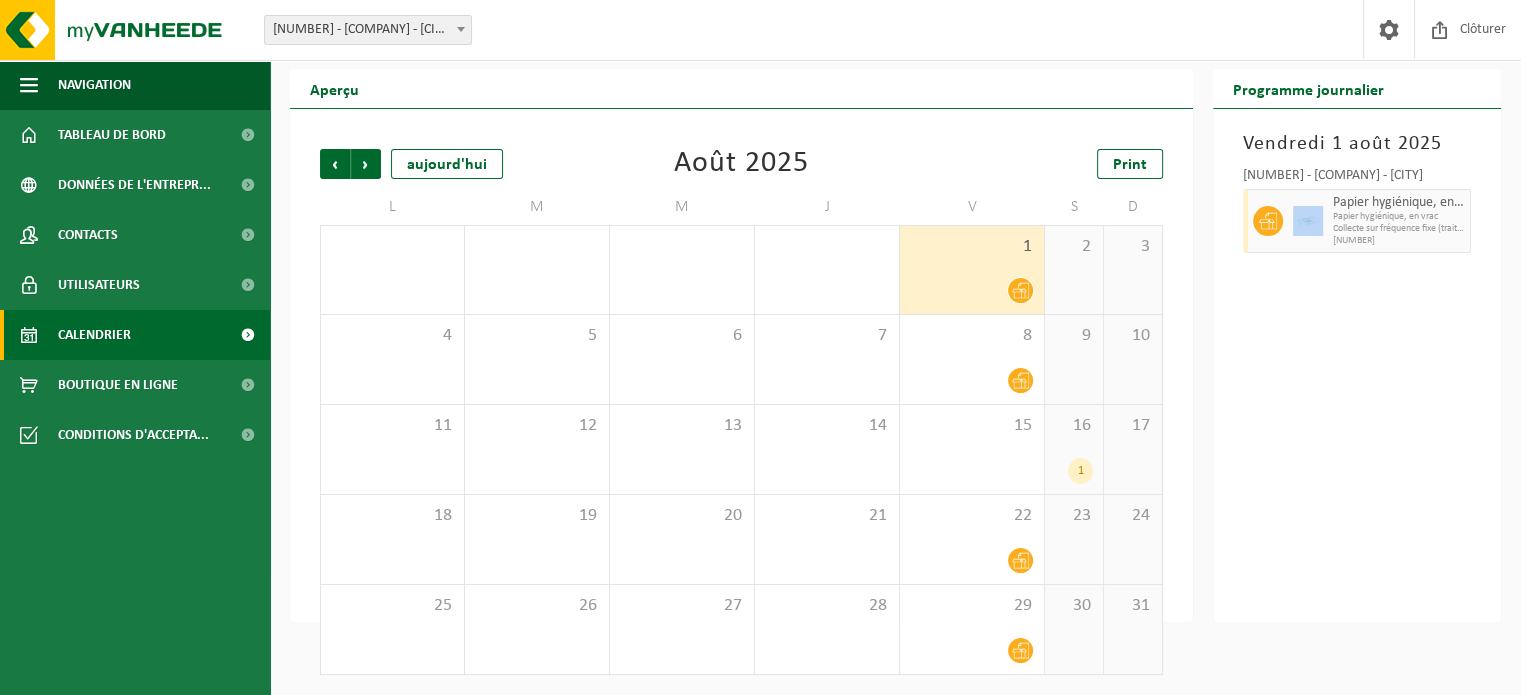 click at bounding box center (1268, 221) 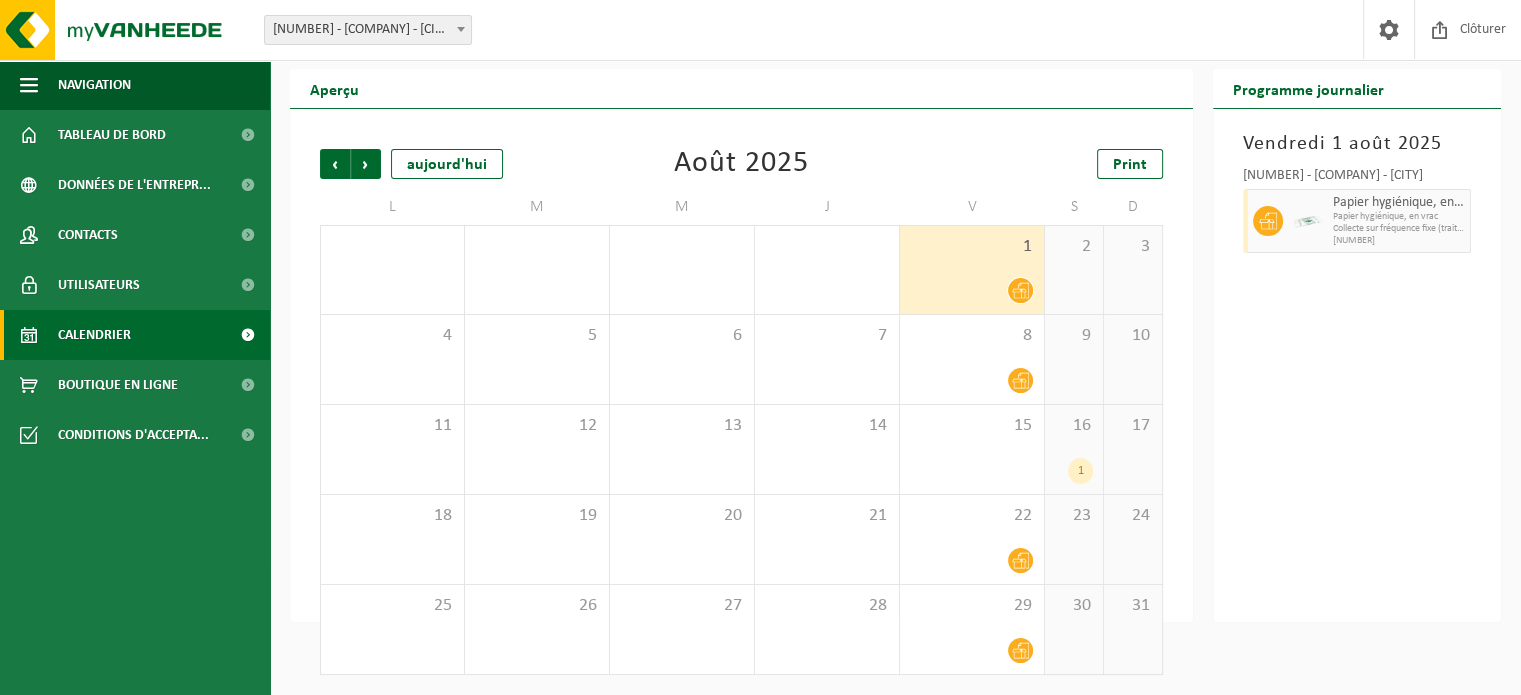 click at bounding box center [461, 29] 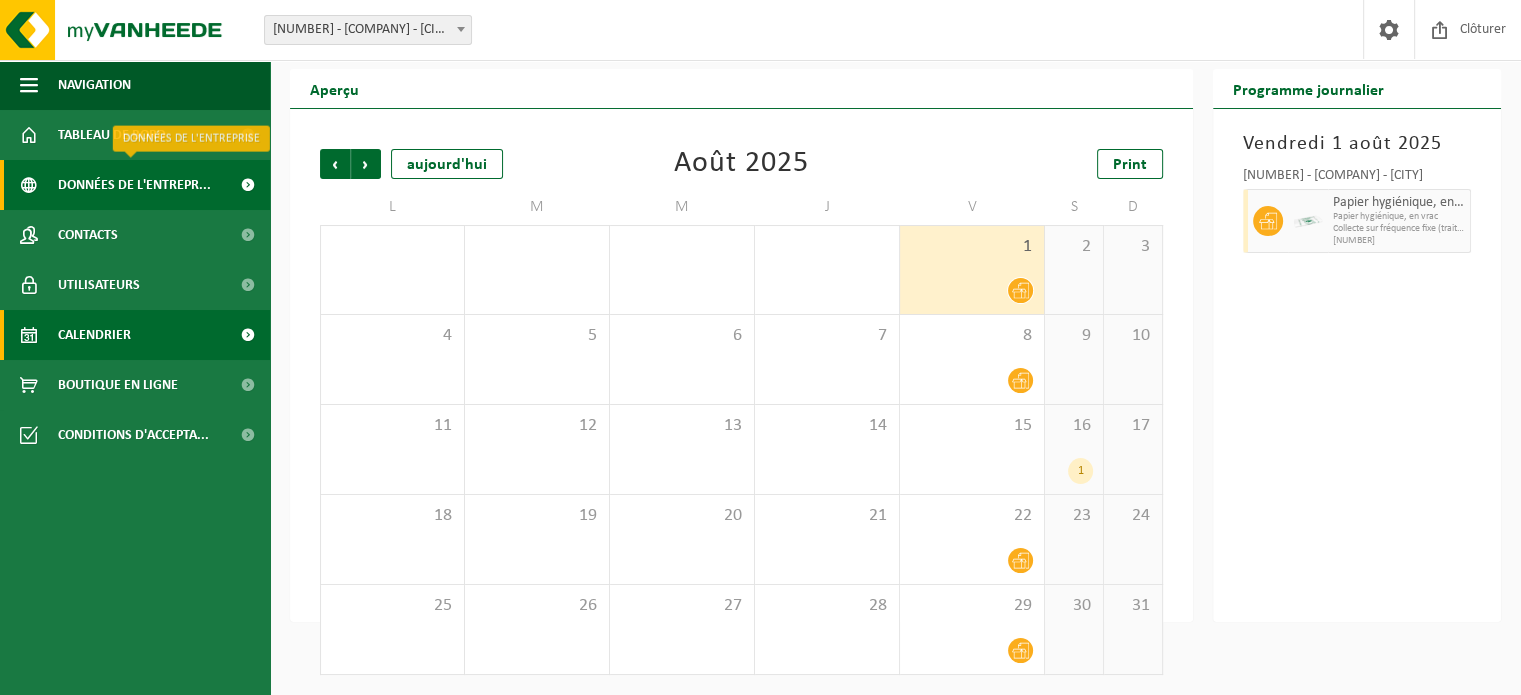 click on "Données de l'entrepr..." at bounding box center [134, 185] 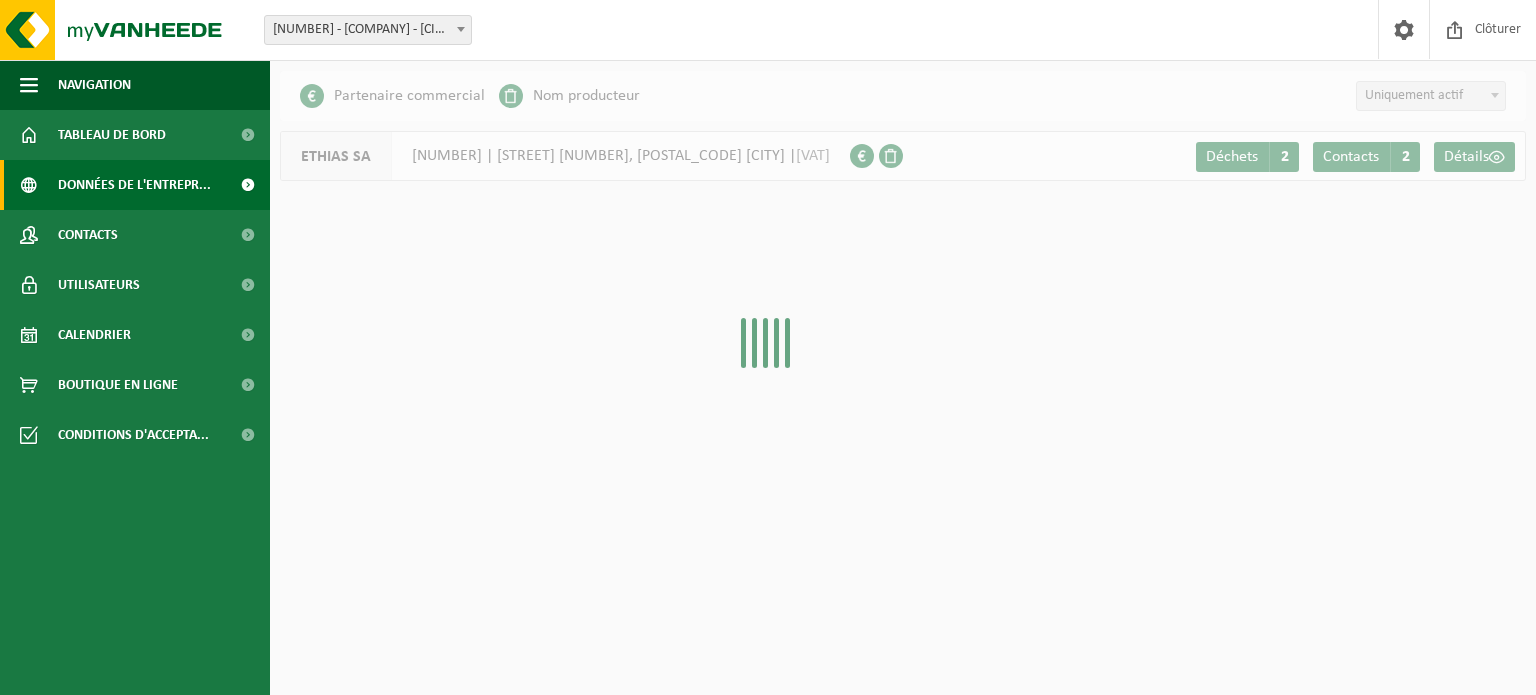 scroll, scrollTop: 0, scrollLeft: 0, axis: both 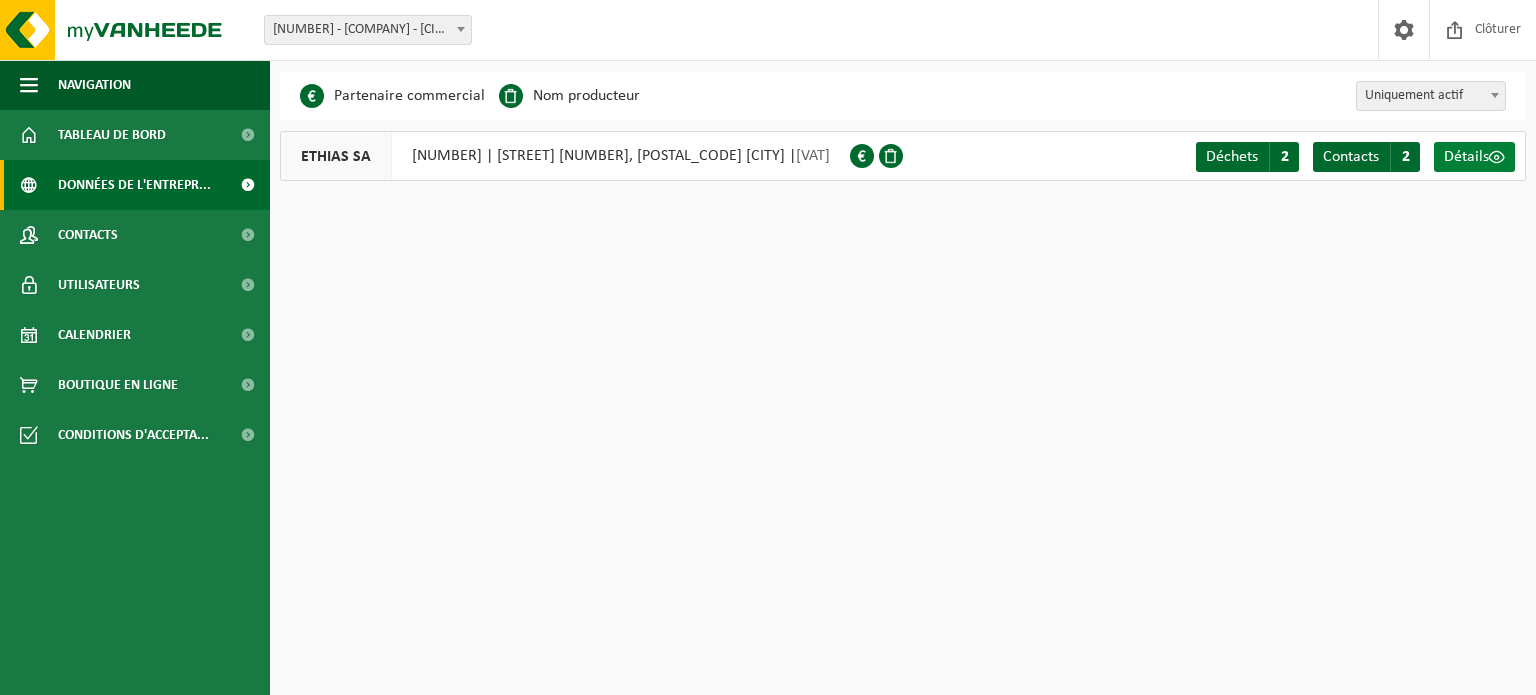 click on "Détails" at bounding box center [1466, 157] 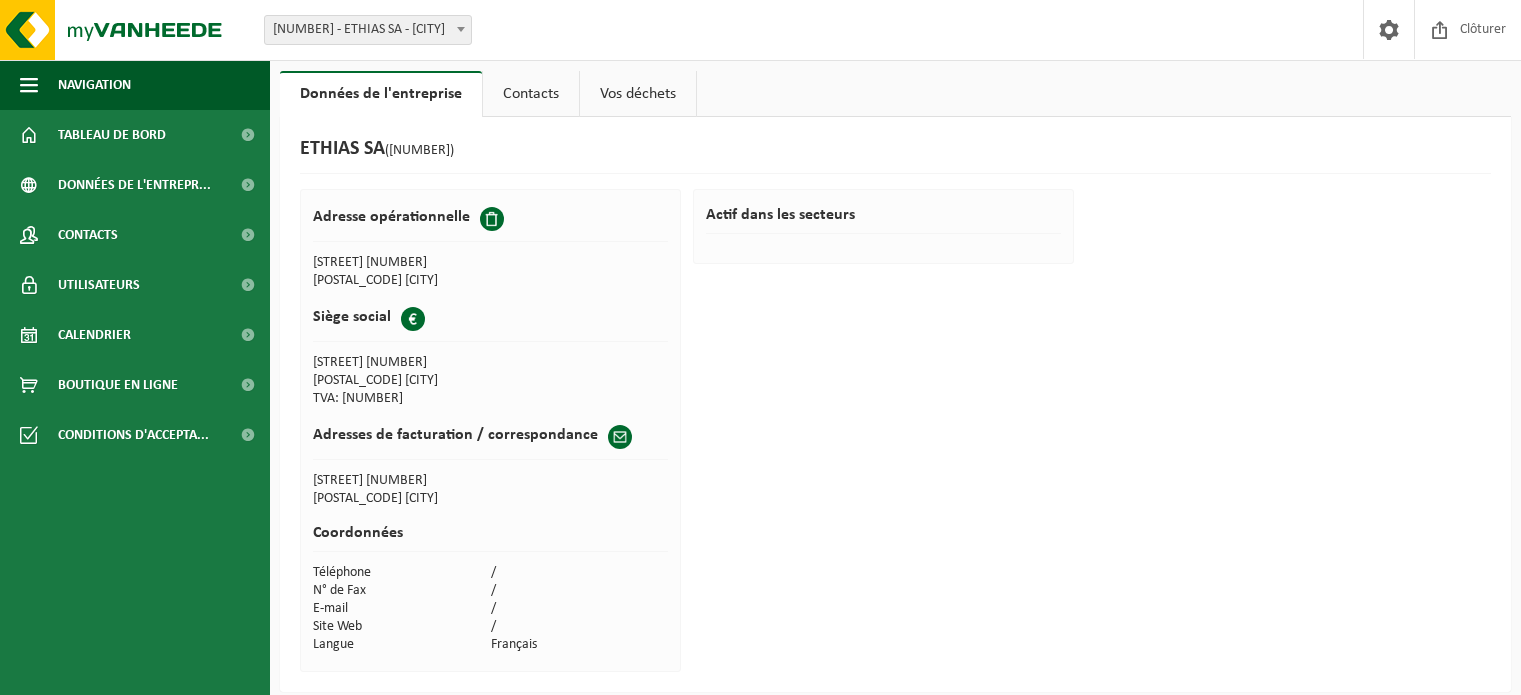 scroll, scrollTop: 0, scrollLeft: 0, axis: both 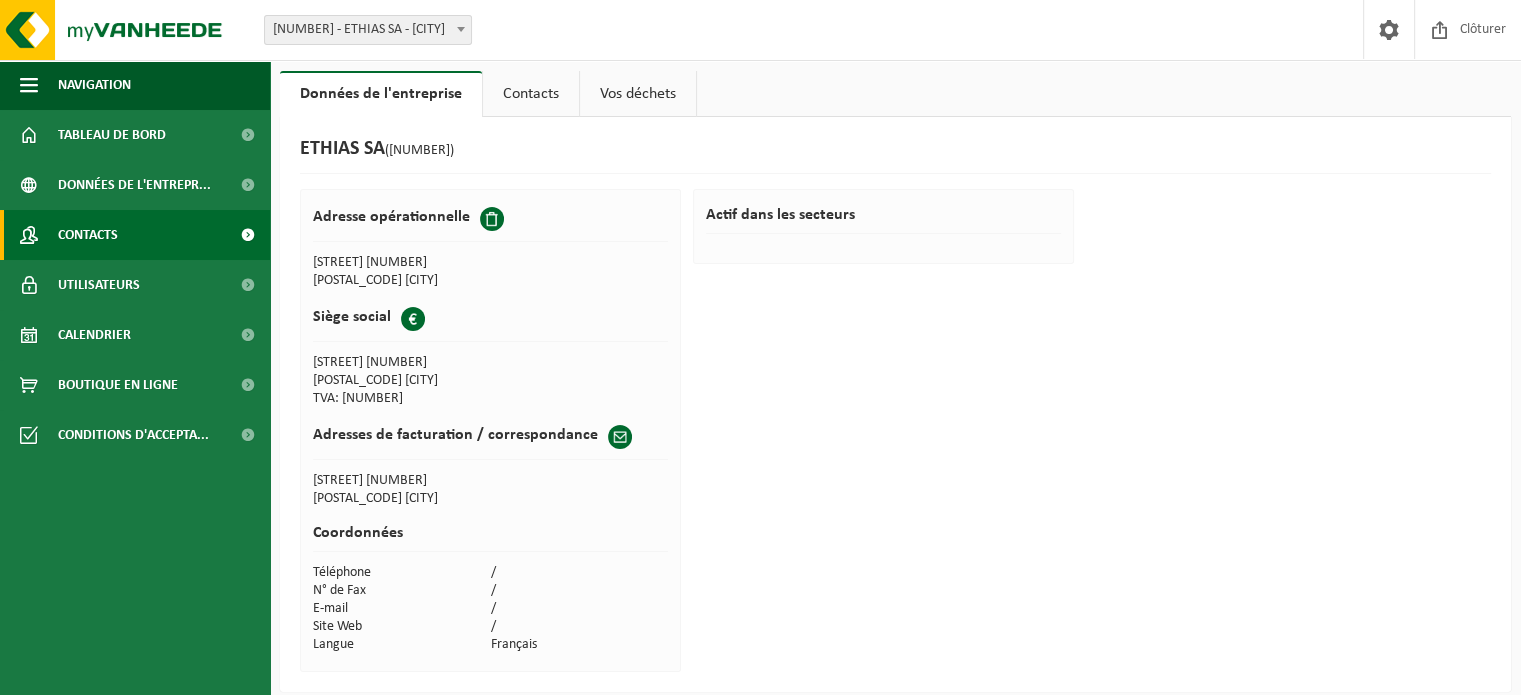 click at bounding box center [247, 235] 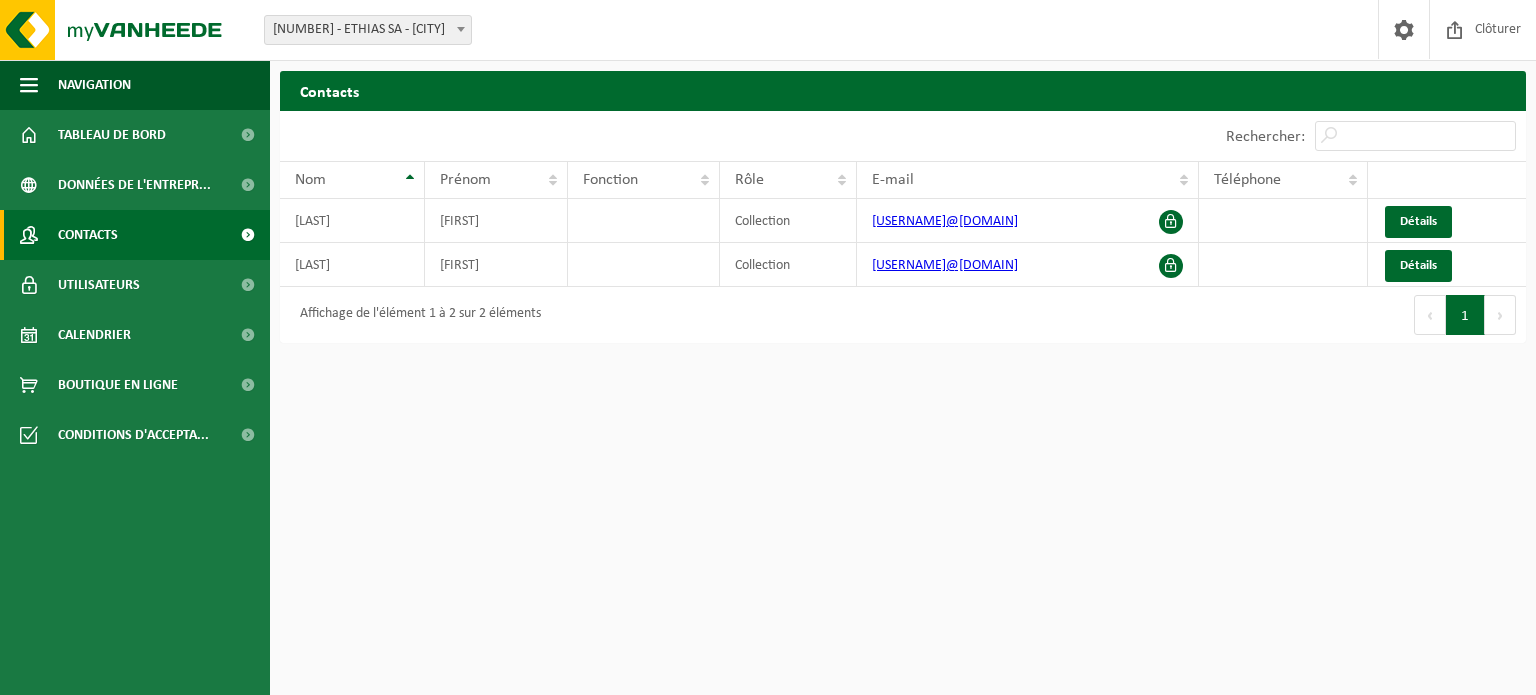 scroll, scrollTop: 0, scrollLeft: 0, axis: both 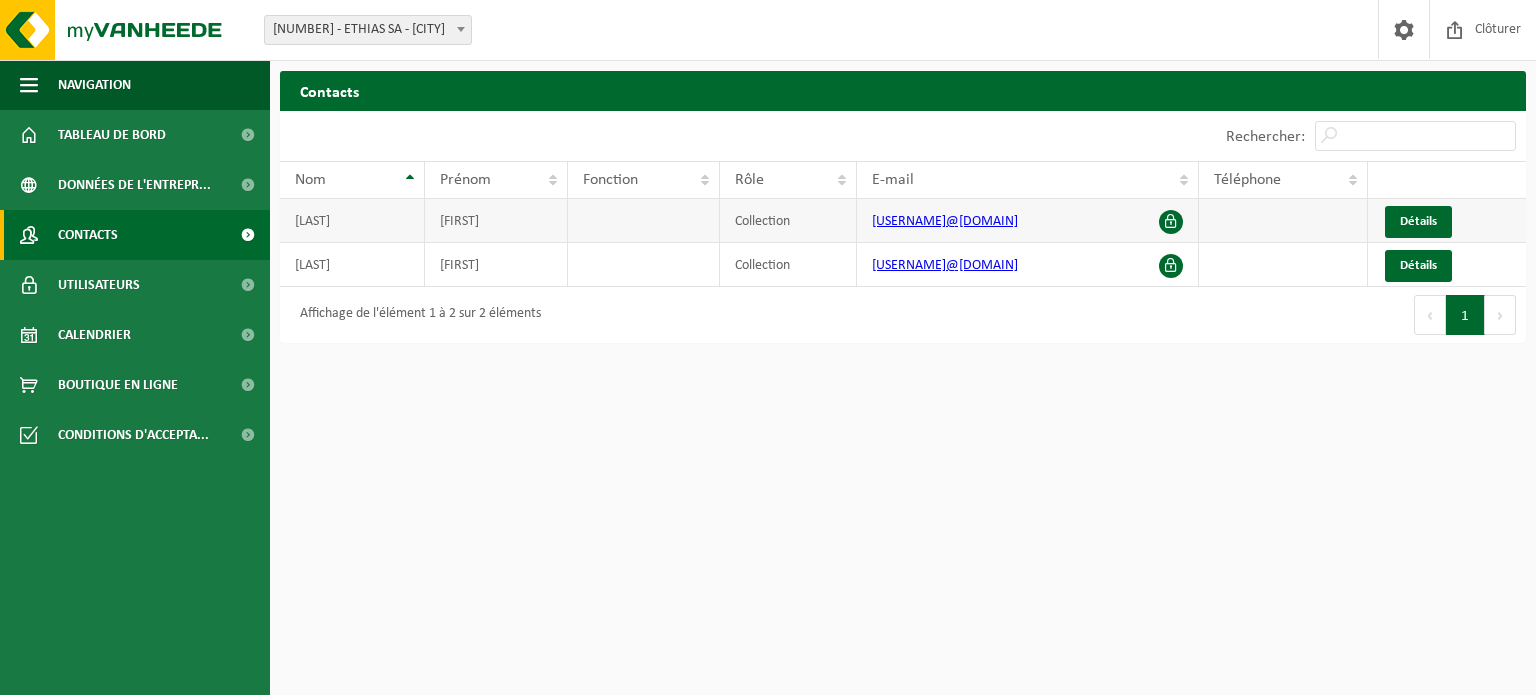 click on "[EMAIL]" at bounding box center [945, 221] 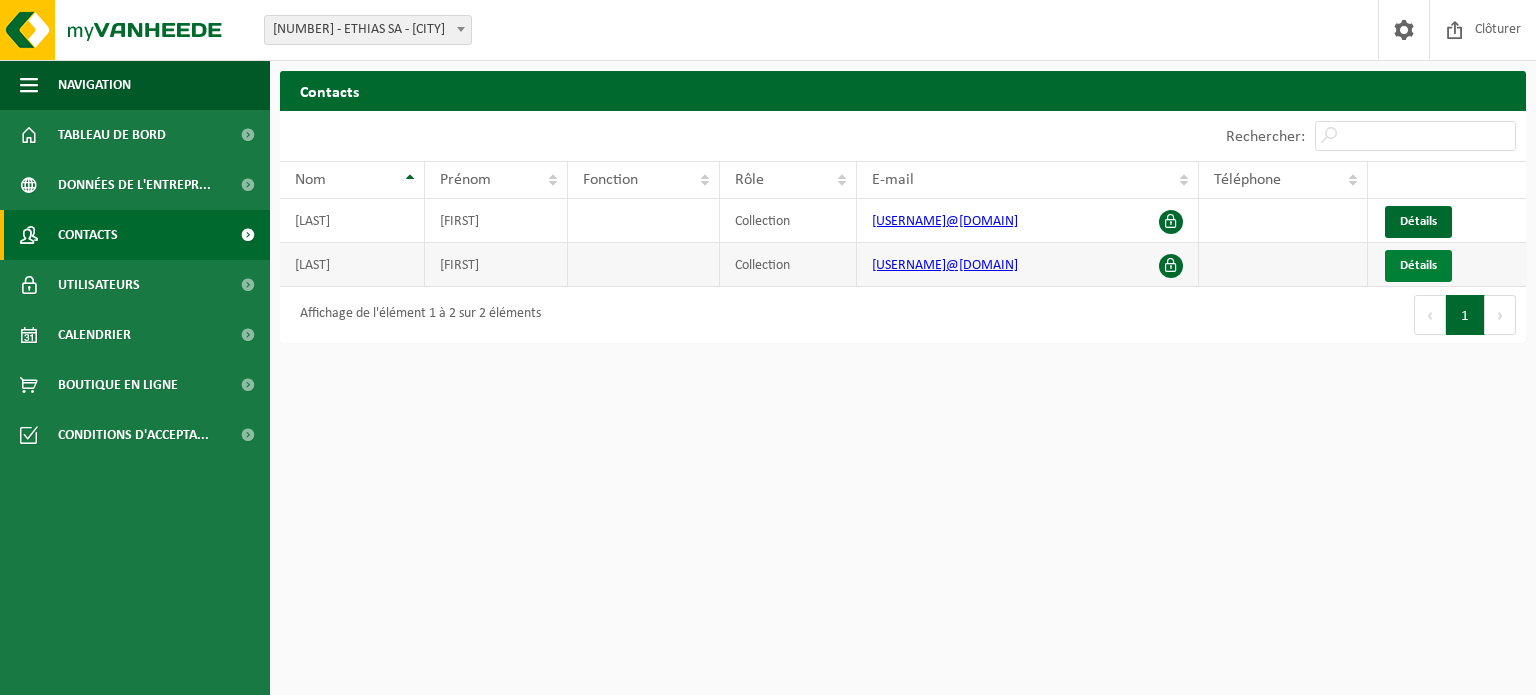 click on "Détails" at bounding box center [1418, 265] 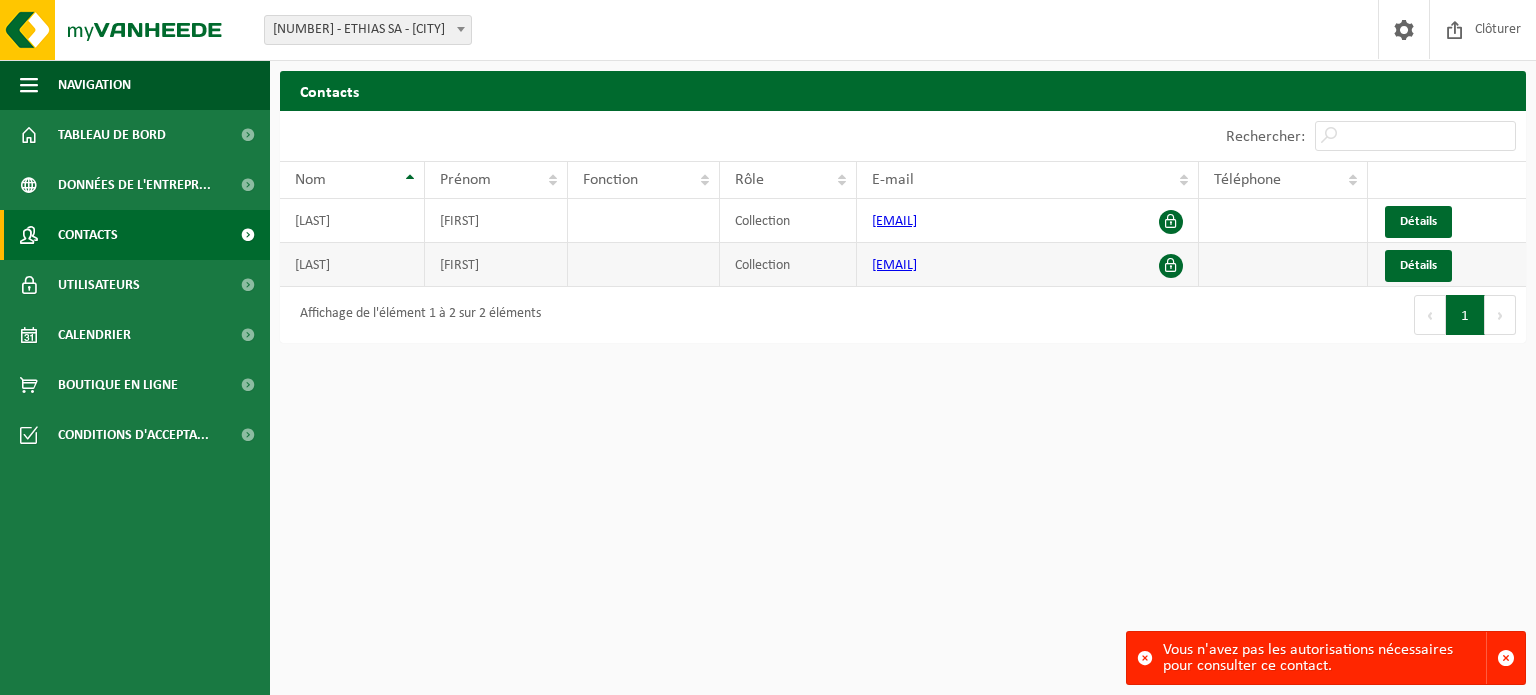 scroll, scrollTop: 0, scrollLeft: 0, axis: both 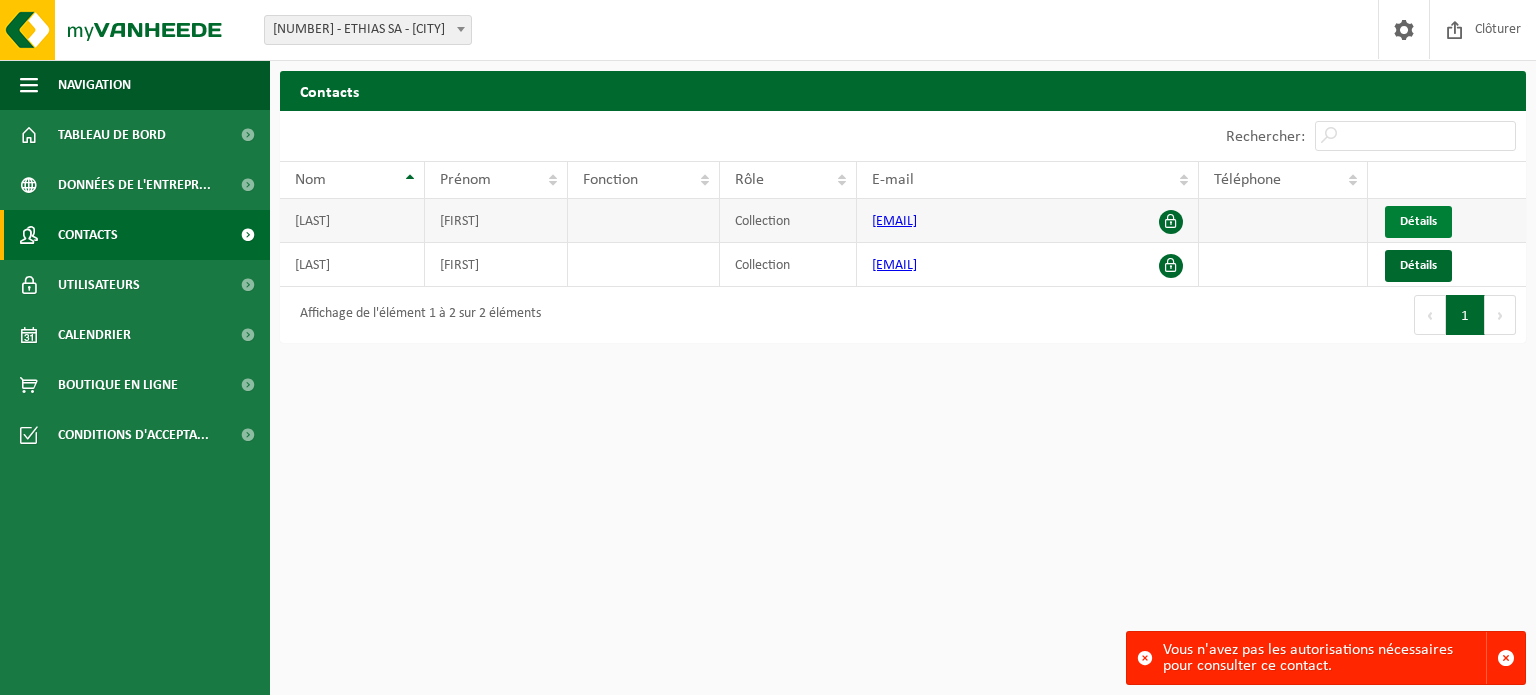 click on "Détails" at bounding box center (1418, 221) 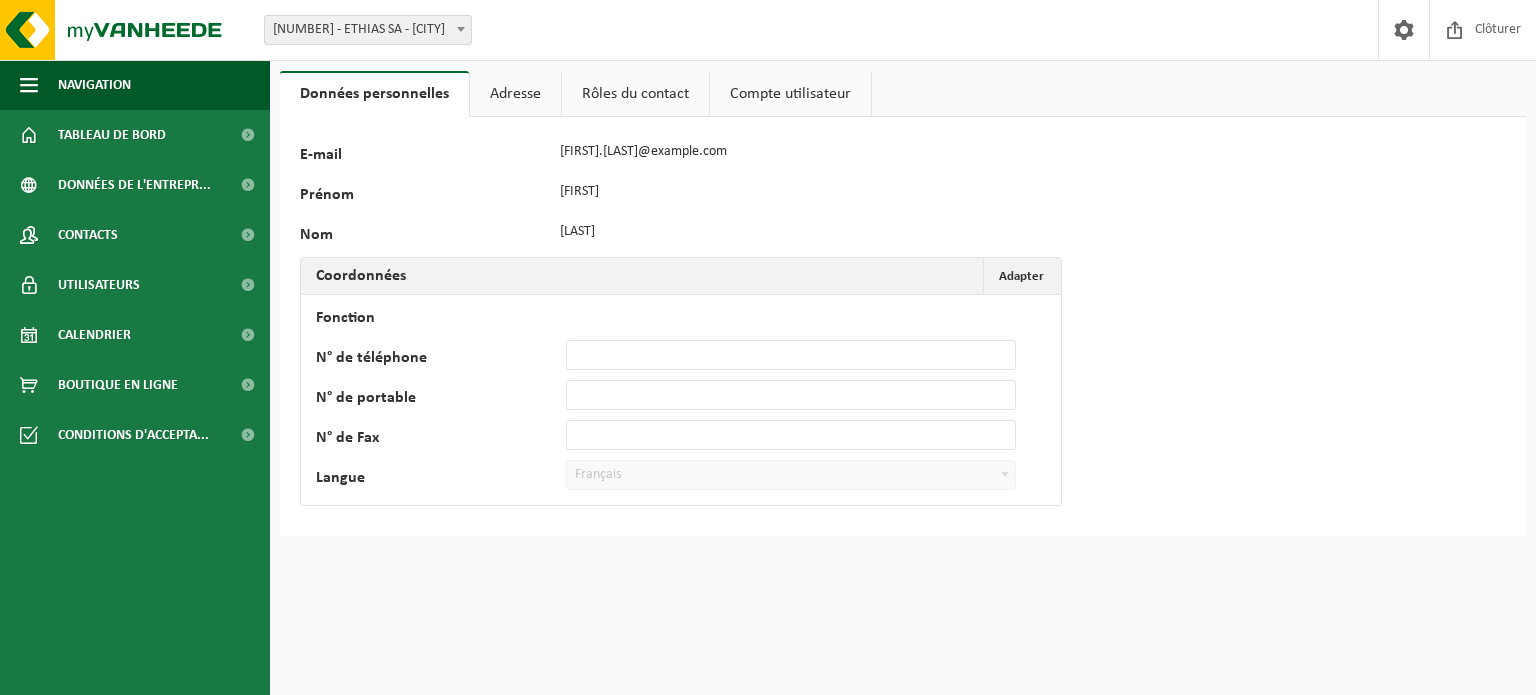 scroll, scrollTop: 0, scrollLeft: 0, axis: both 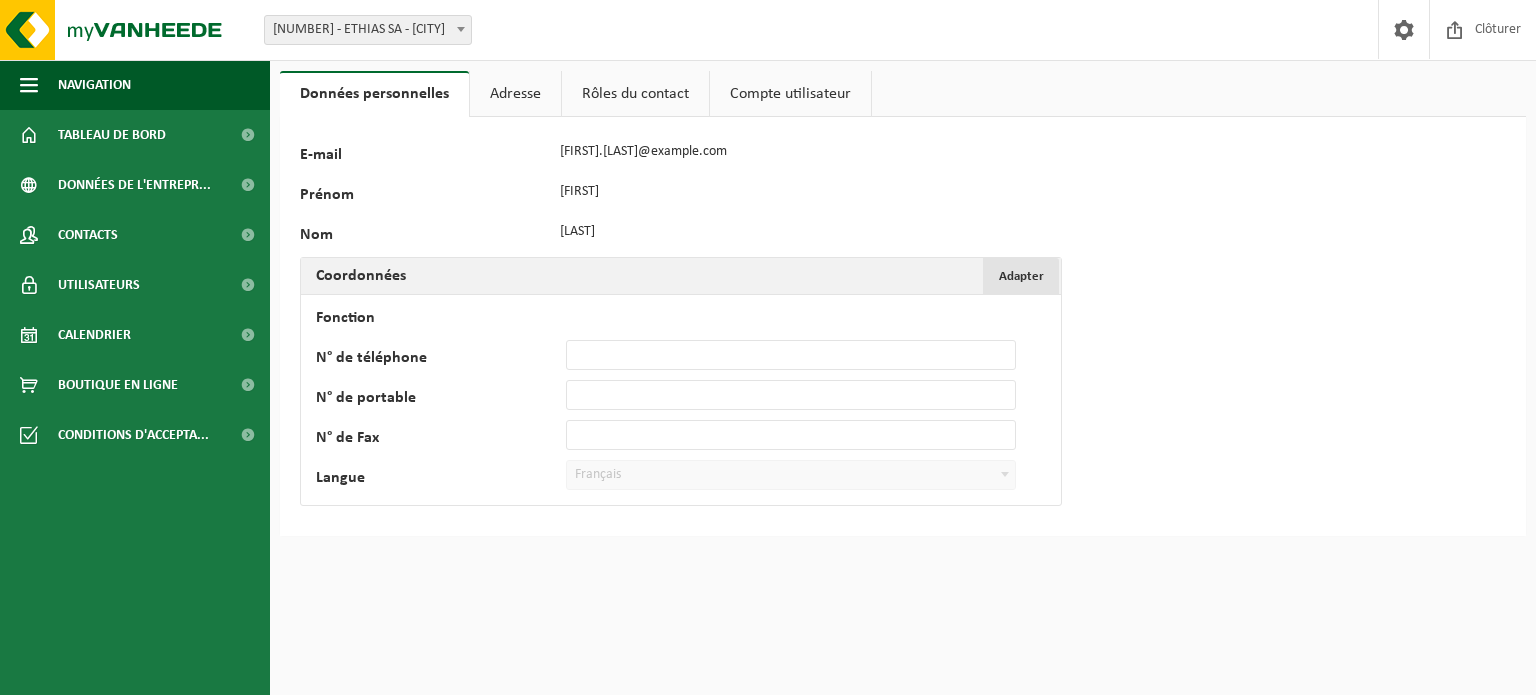 click on "Adapter   Annuler" at bounding box center (1021, 276) 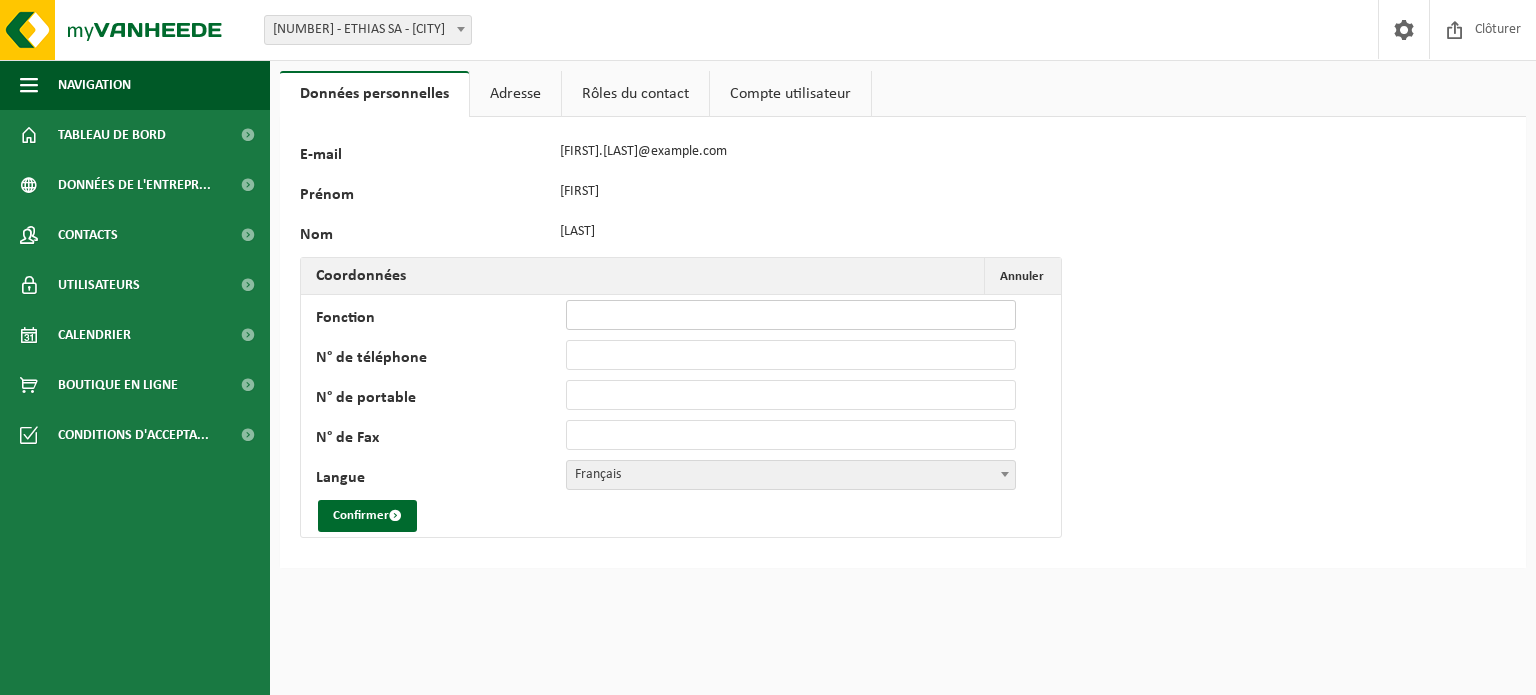 click on "Fonction" at bounding box center (791, 315) 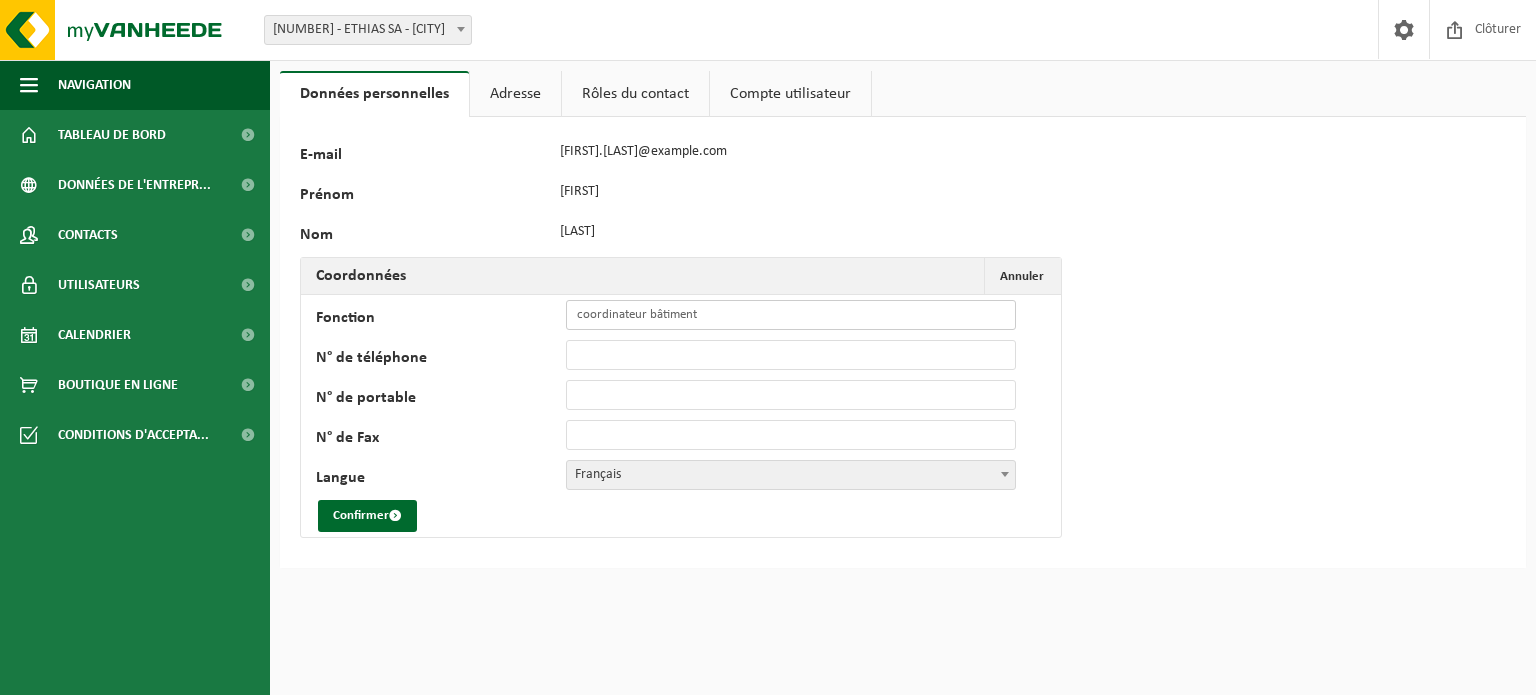 type on "coordinateur bâtiment" 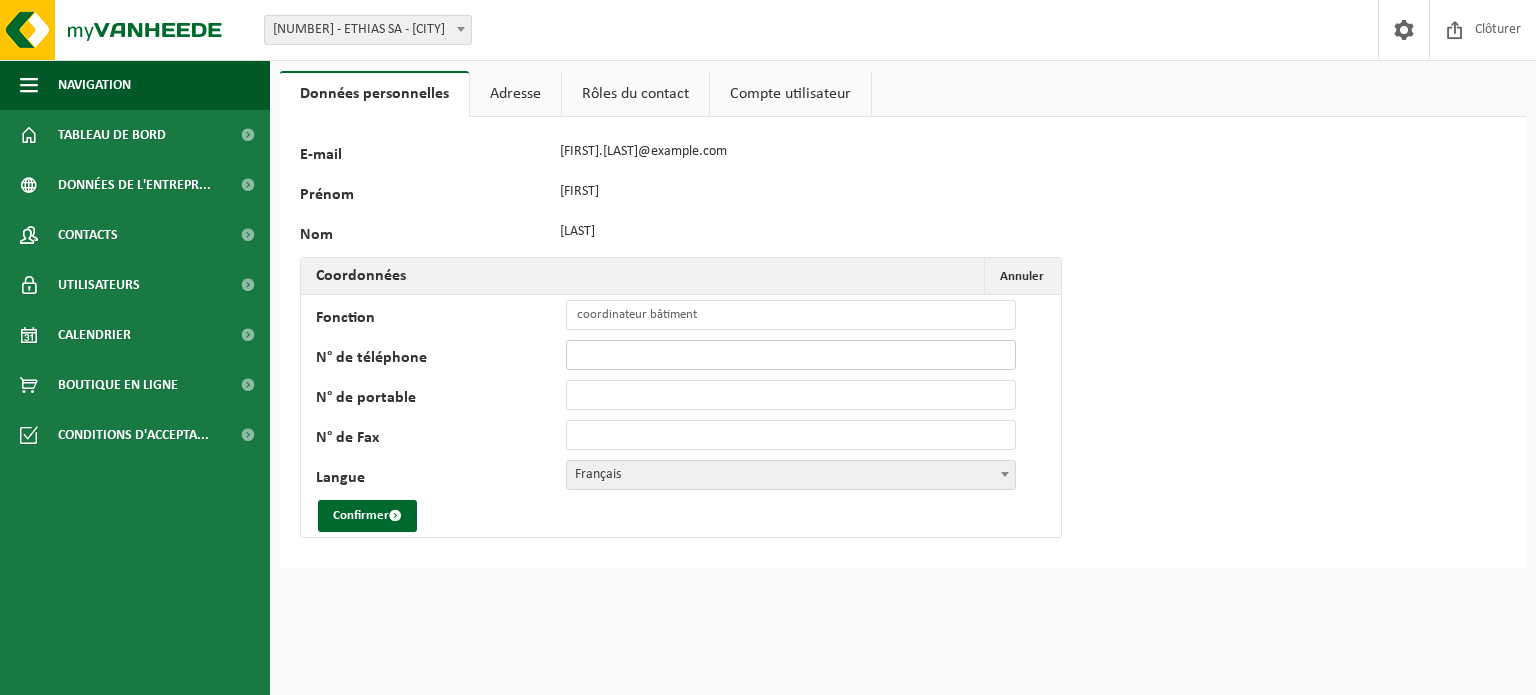 click on "N° de téléphone" at bounding box center [791, 355] 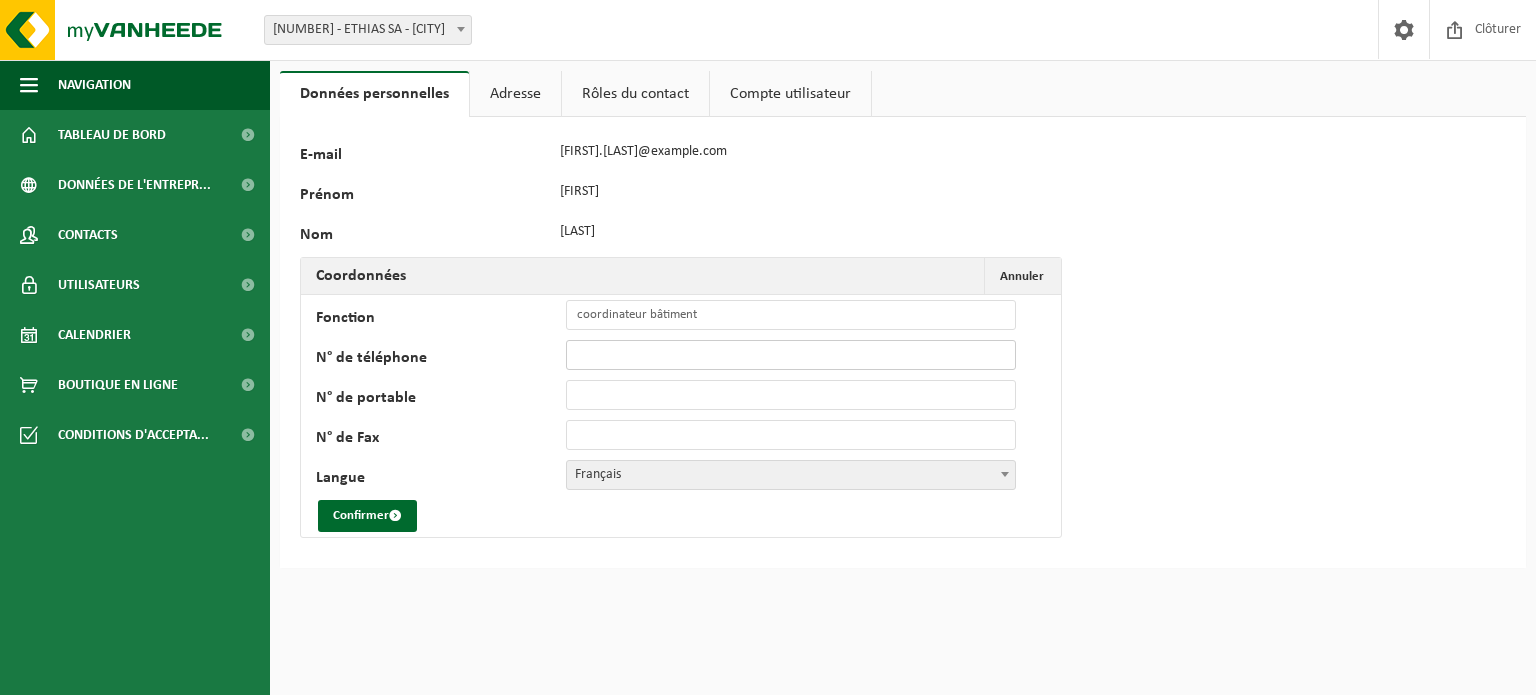 type on "0476962055" 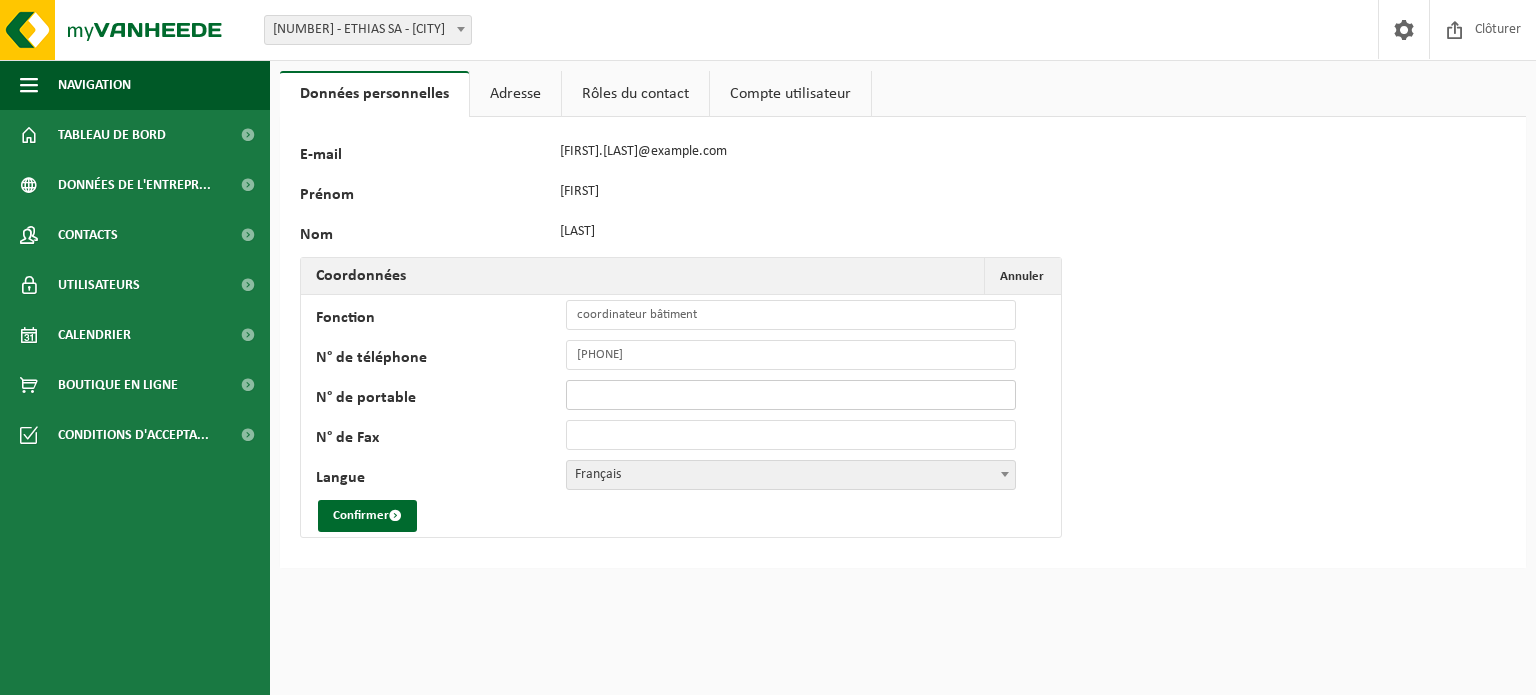 click on "N° de portable" at bounding box center [791, 395] 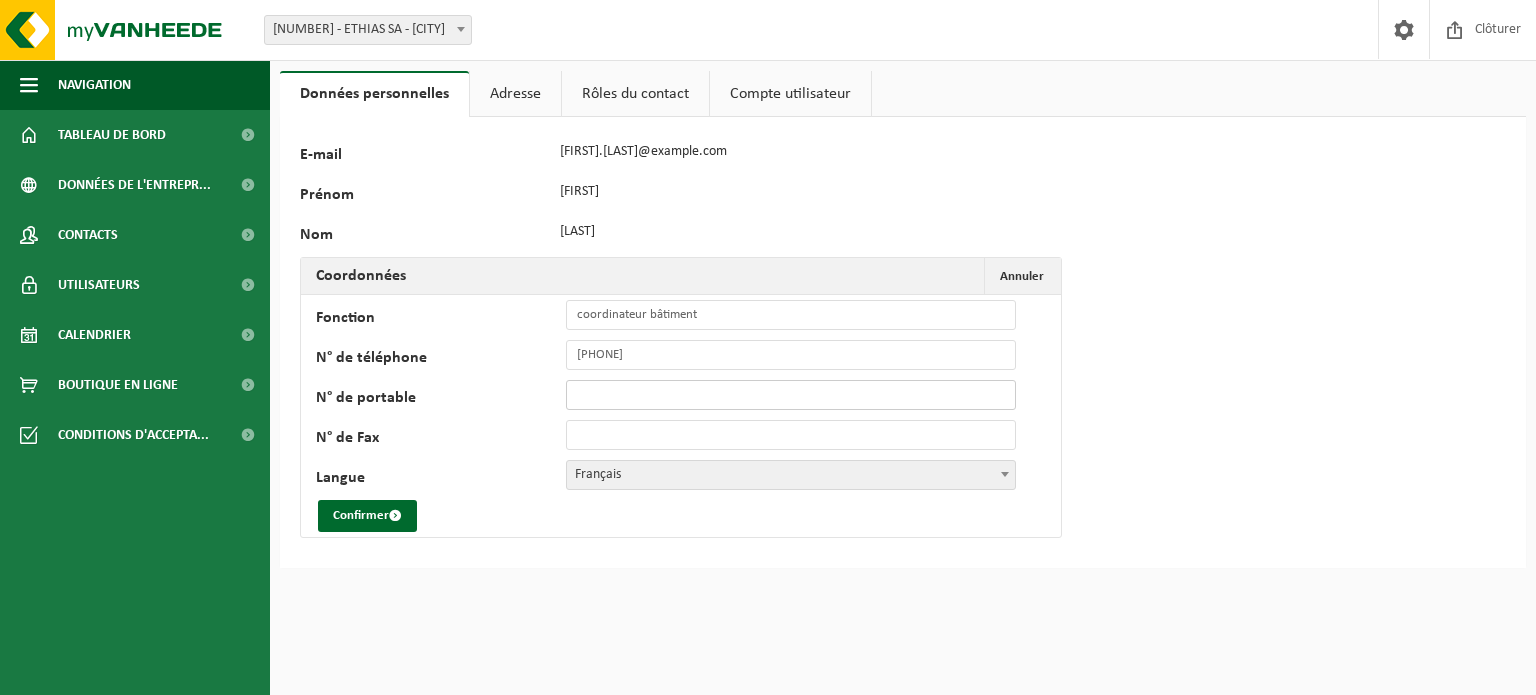 type on "0476962055" 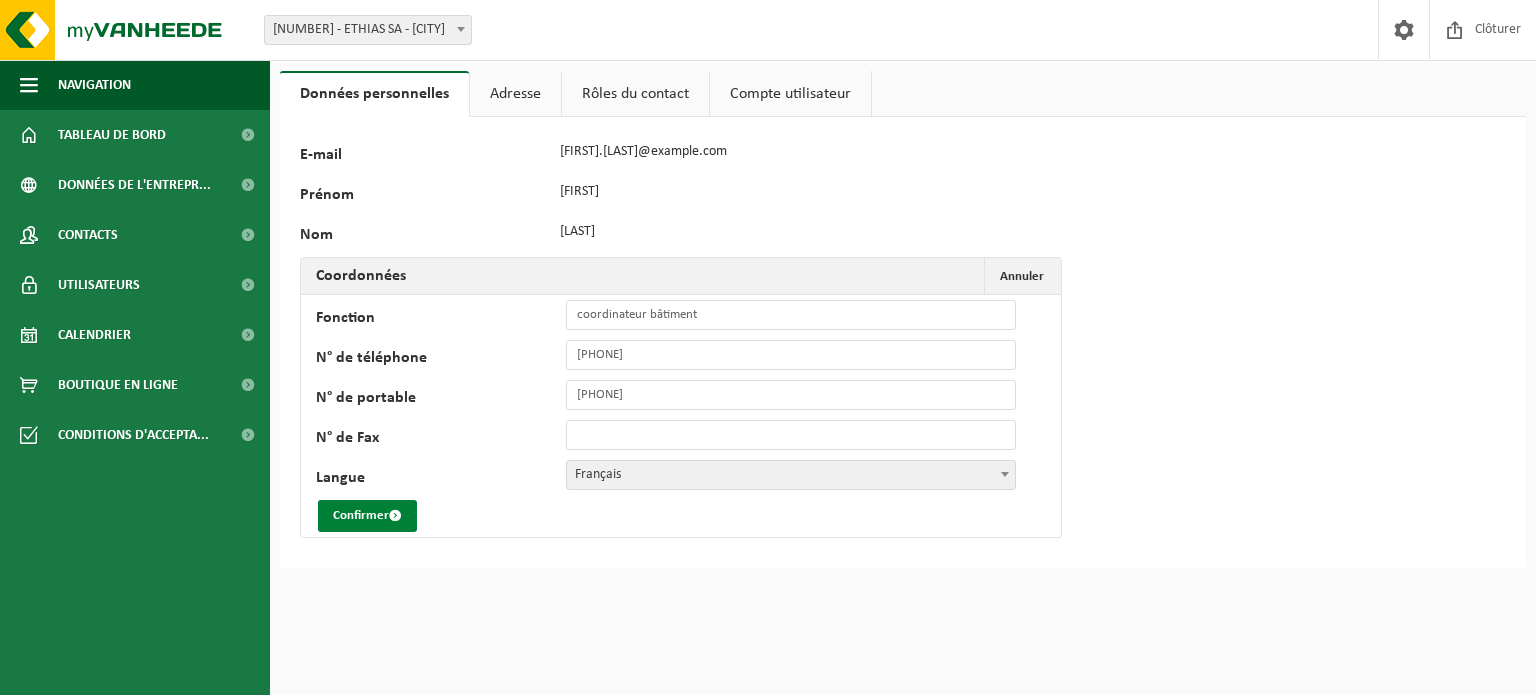click on "Confirmer" at bounding box center (367, 516) 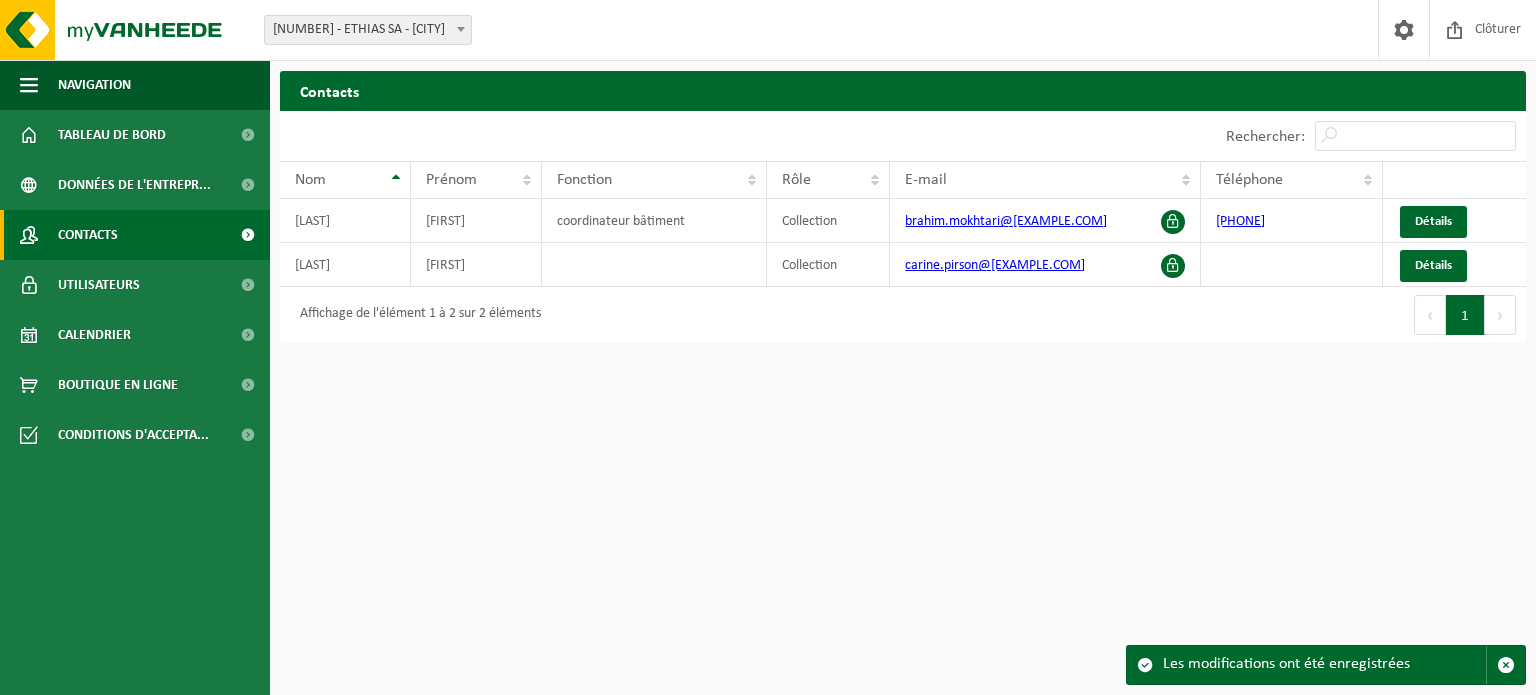 scroll, scrollTop: 0, scrollLeft: 0, axis: both 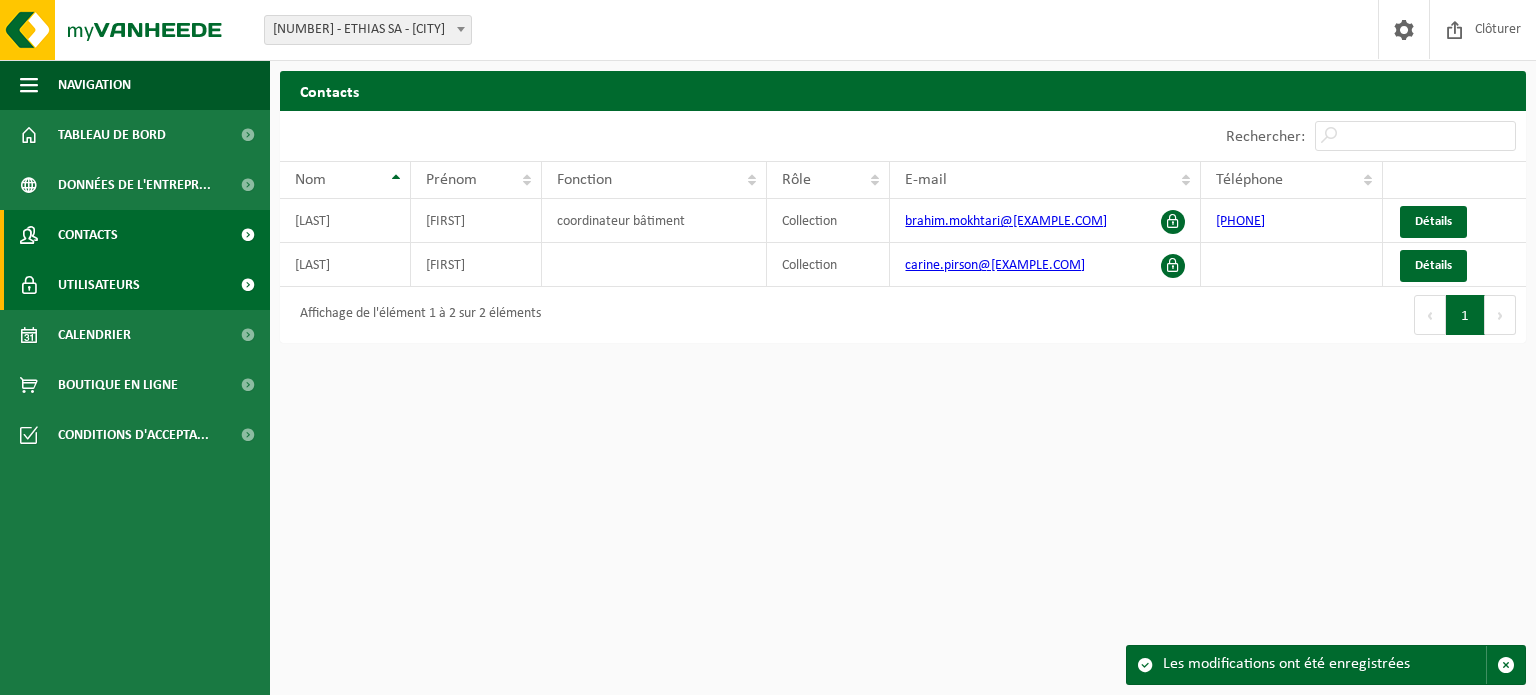 click on "Utilisateurs" at bounding box center (135, 285) 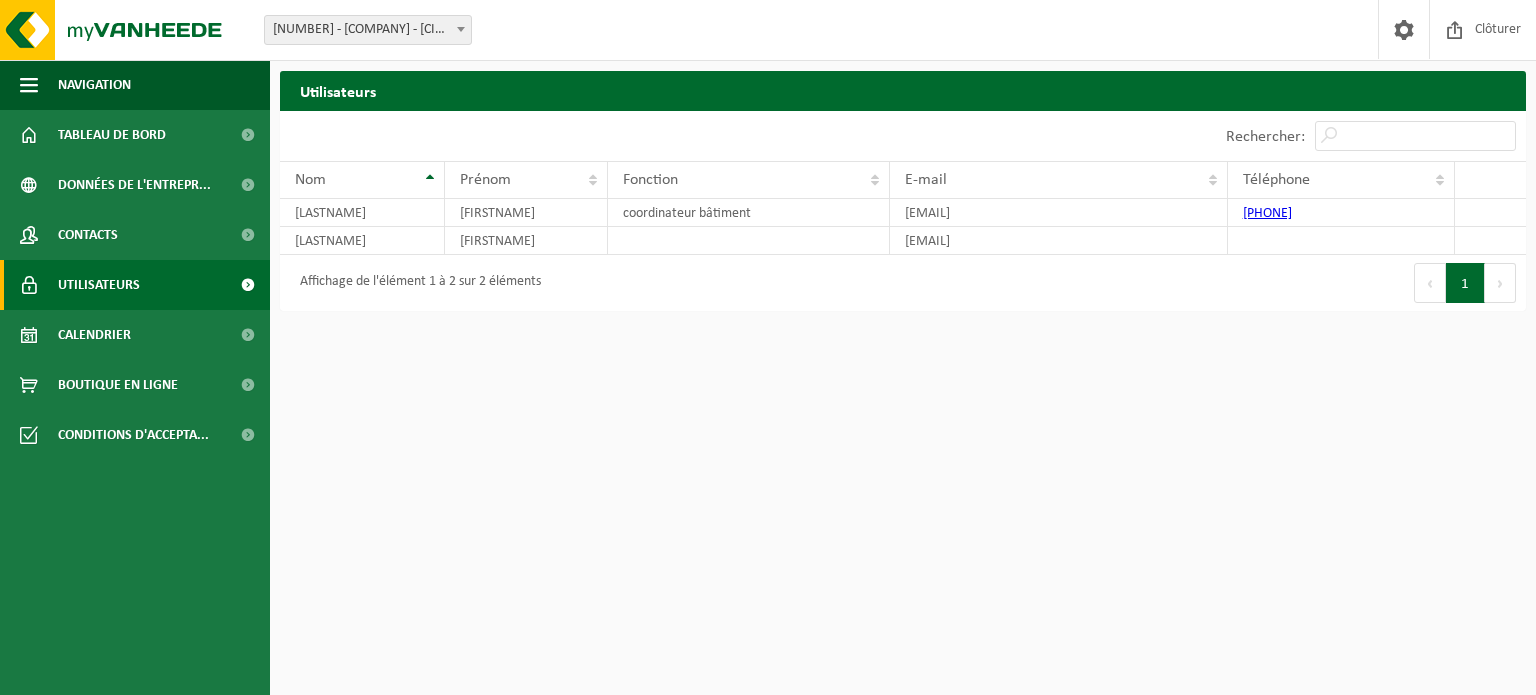 scroll, scrollTop: 0, scrollLeft: 0, axis: both 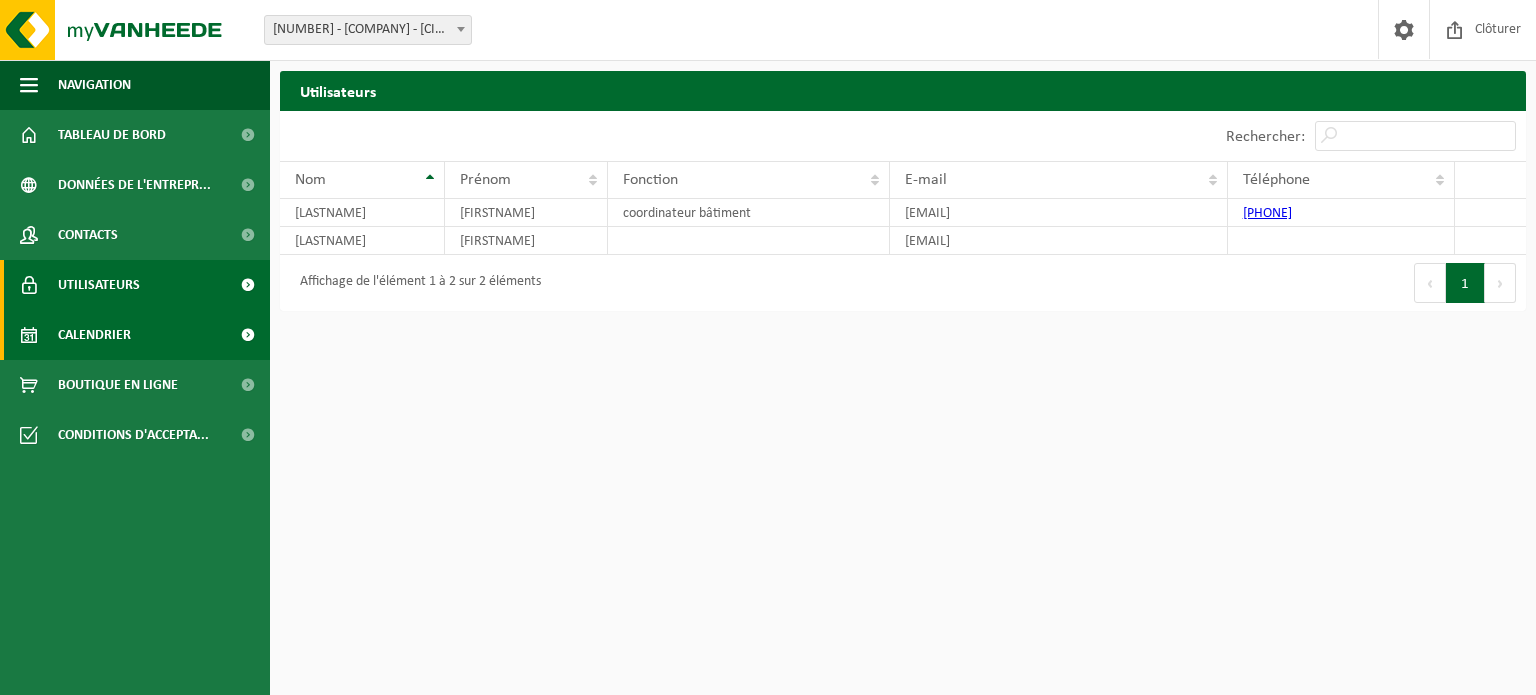 click on "Calendrier" at bounding box center [135, 335] 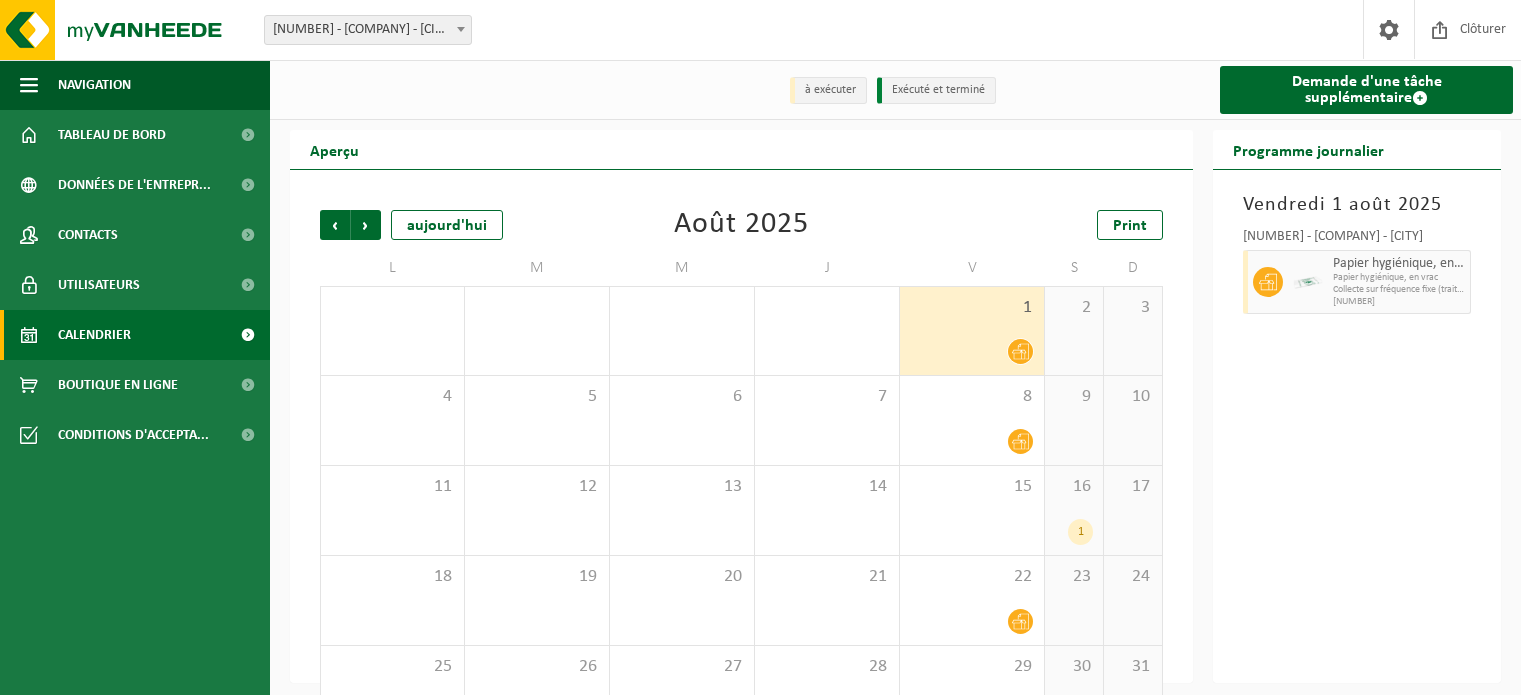 scroll, scrollTop: 0, scrollLeft: 0, axis: both 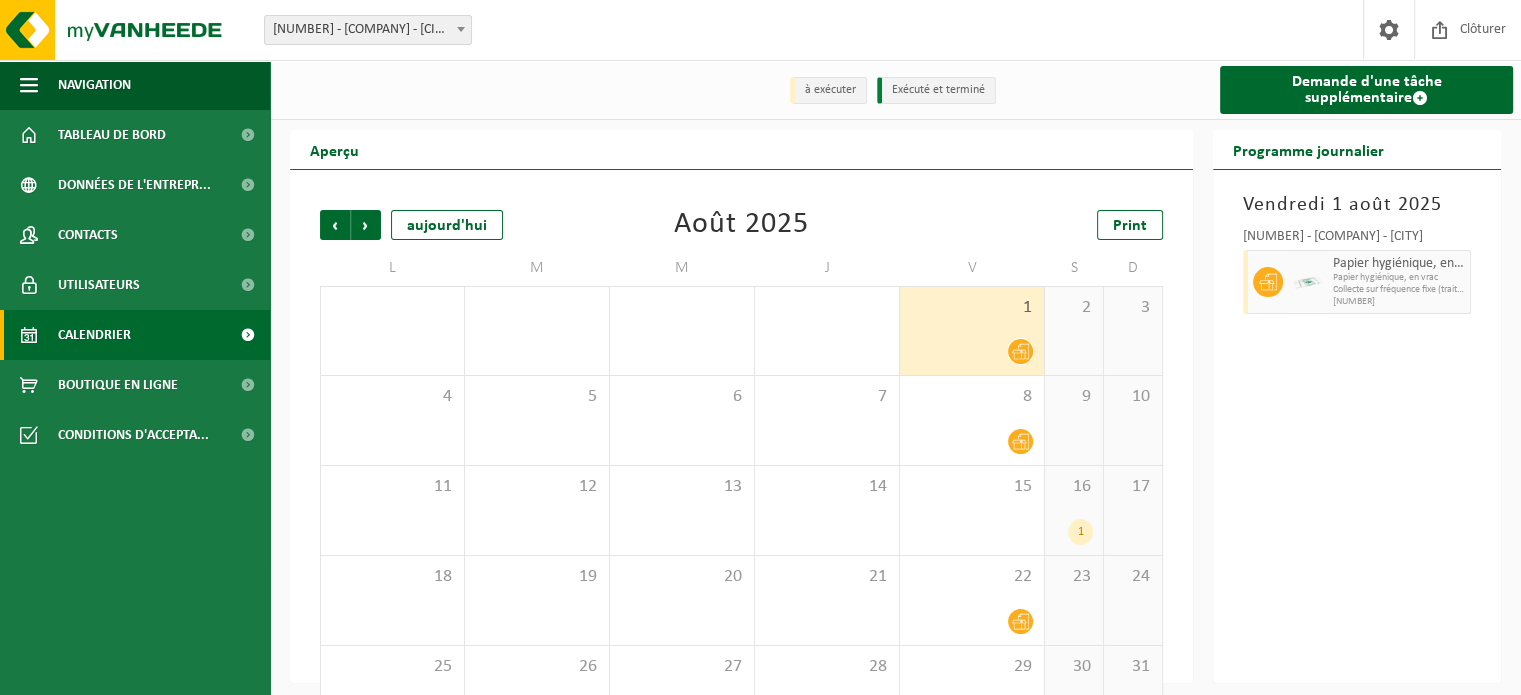 click on "à exécuter" at bounding box center (828, 90) 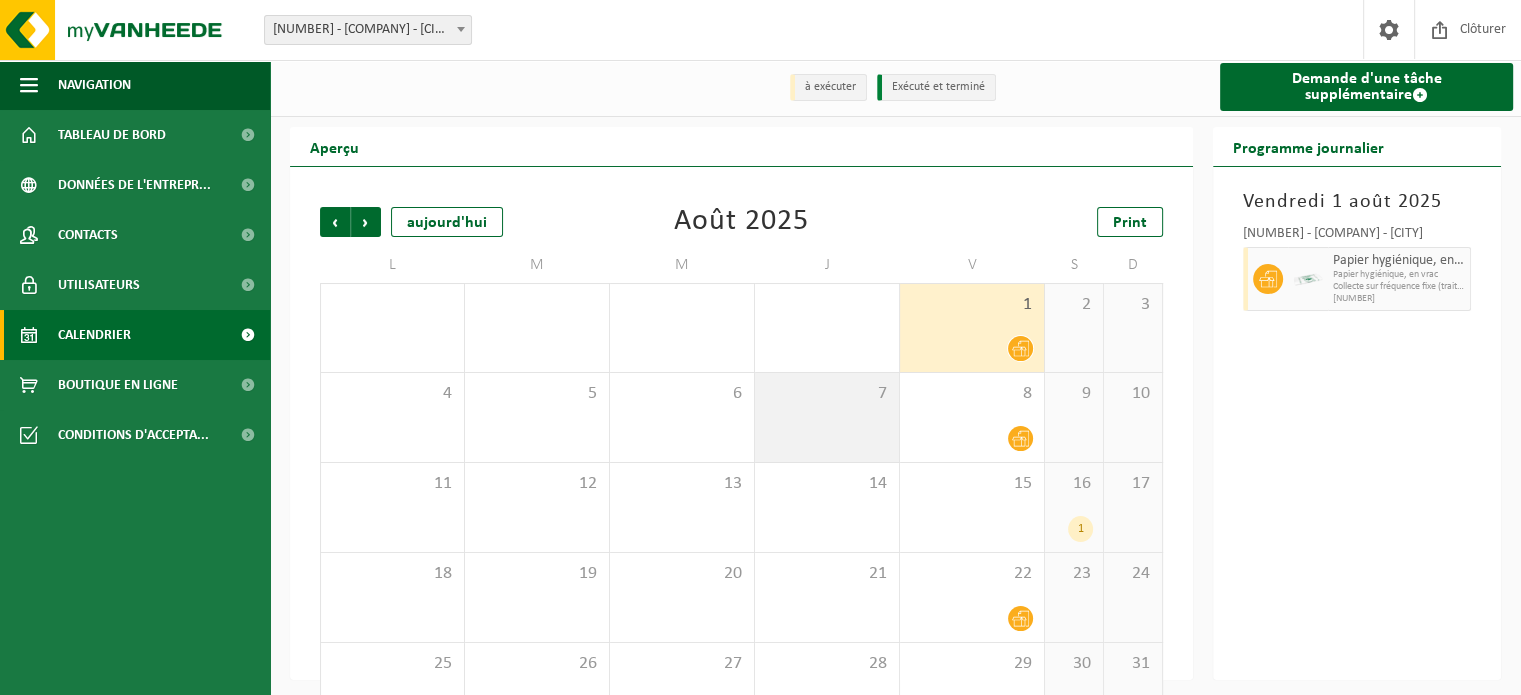 scroll, scrollTop: 62, scrollLeft: 0, axis: vertical 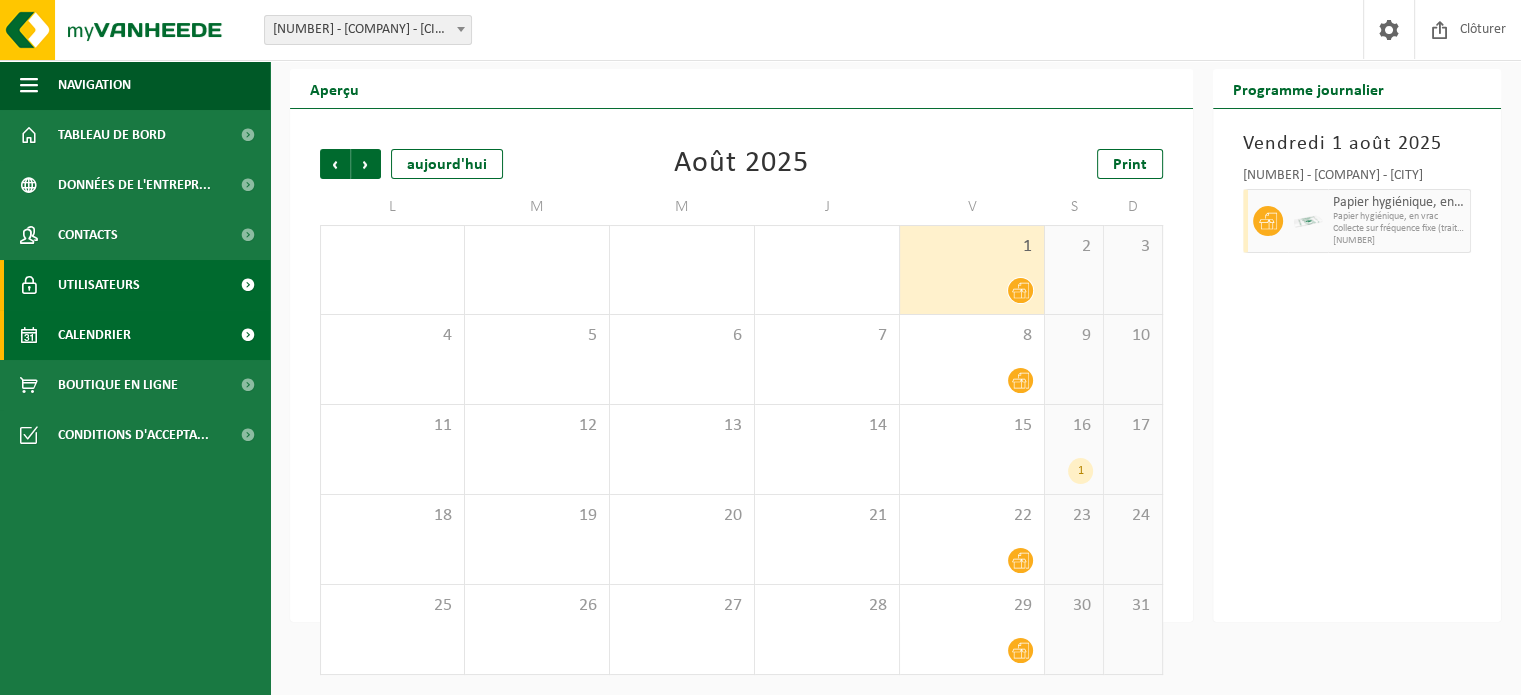 click on "Utilisateurs" at bounding box center (135, 285) 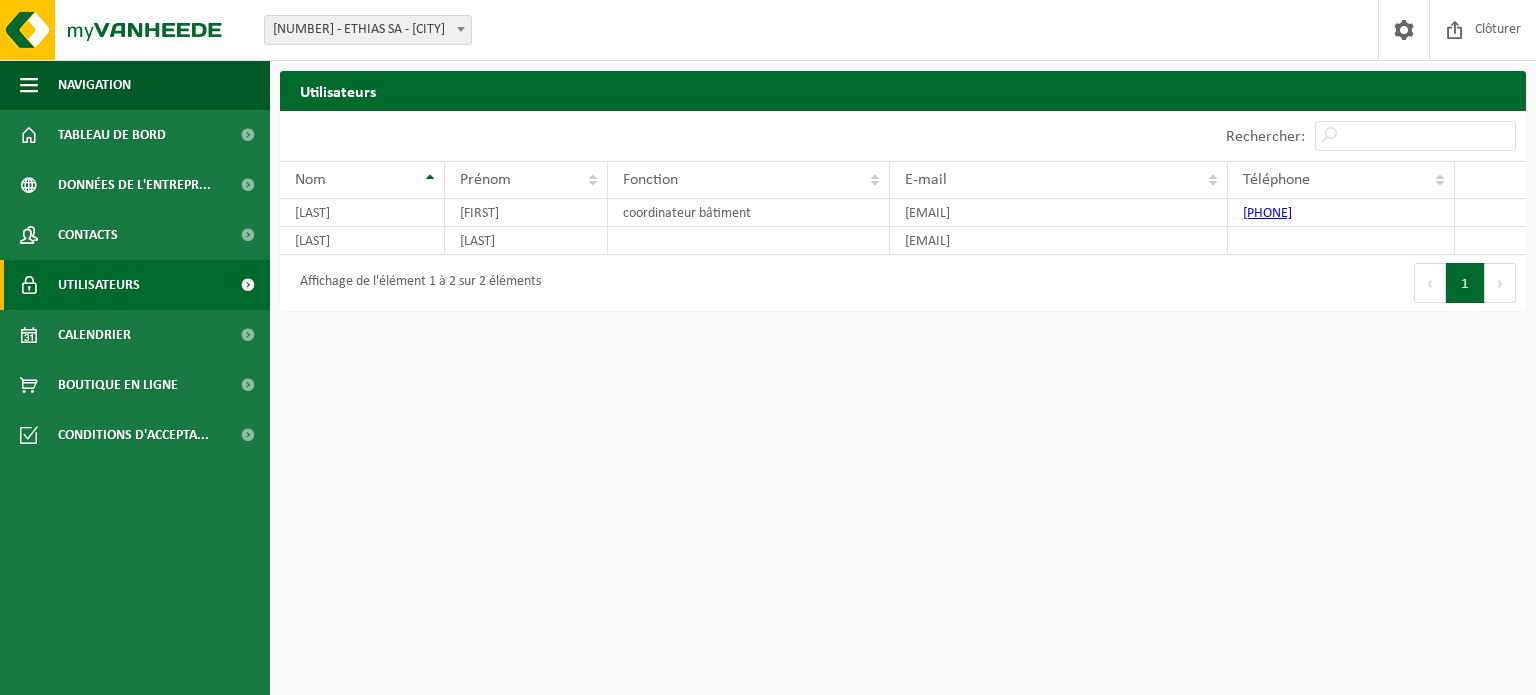 scroll, scrollTop: 0, scrollLeft: 0, axis: both 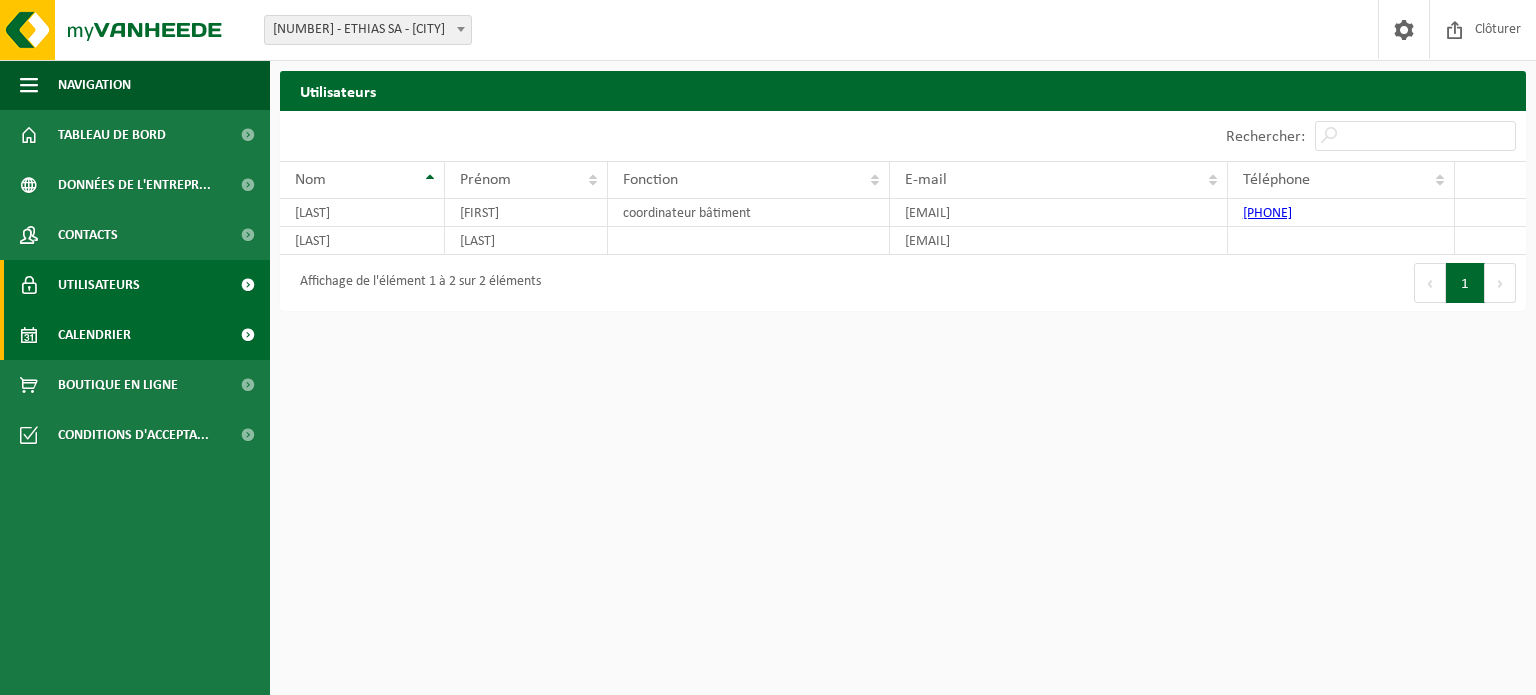 click on "Calendrier" at bounding box center (94, 335) 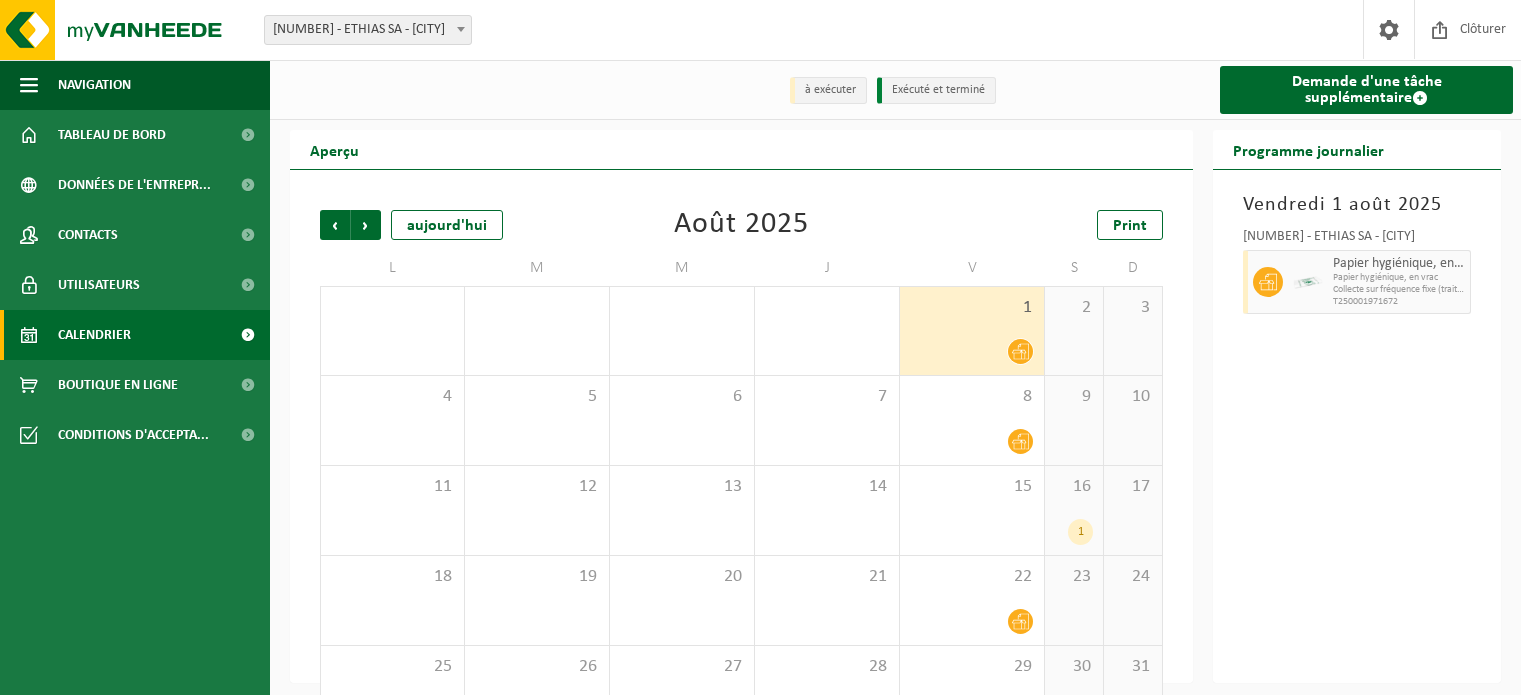 scroll, scrollTop: 0, scrollLeft: 0, axis: both 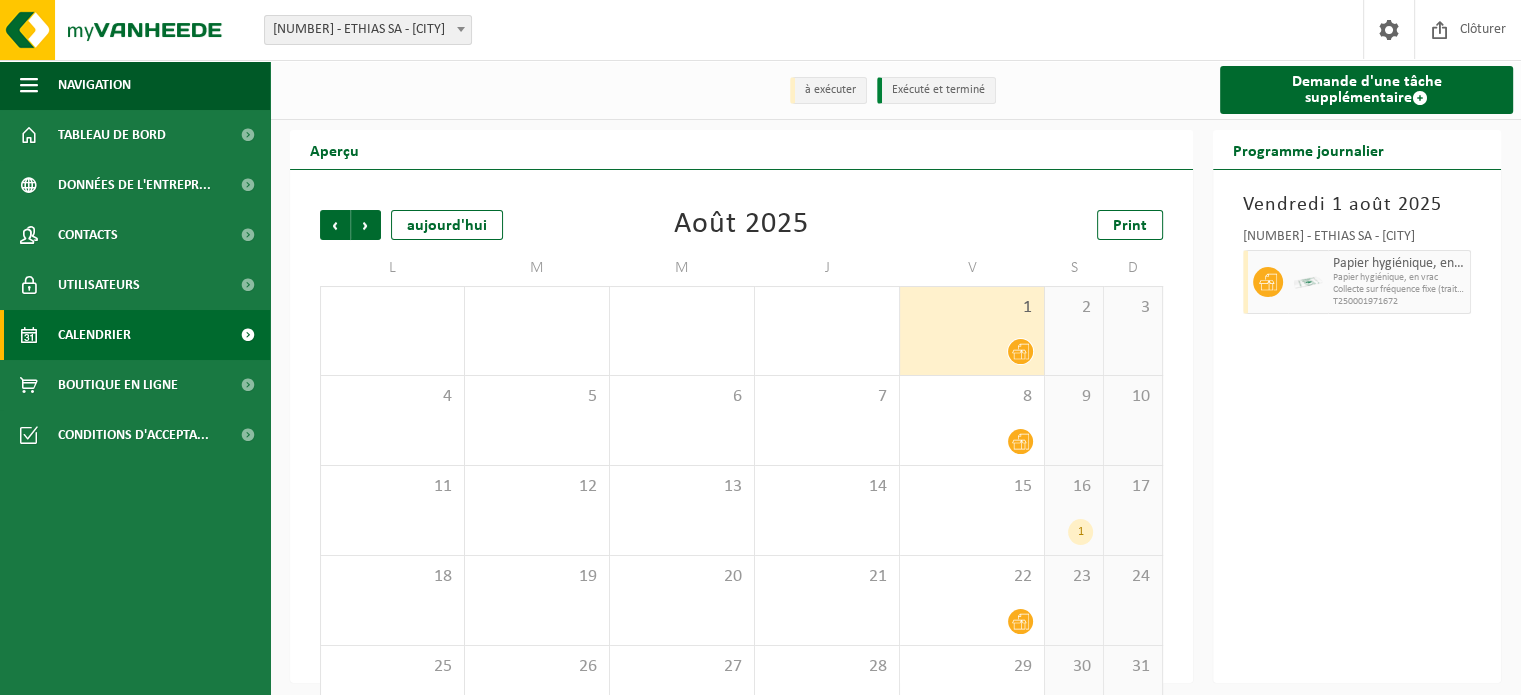 click on "Calendrier" at bounding box center (94, 335) 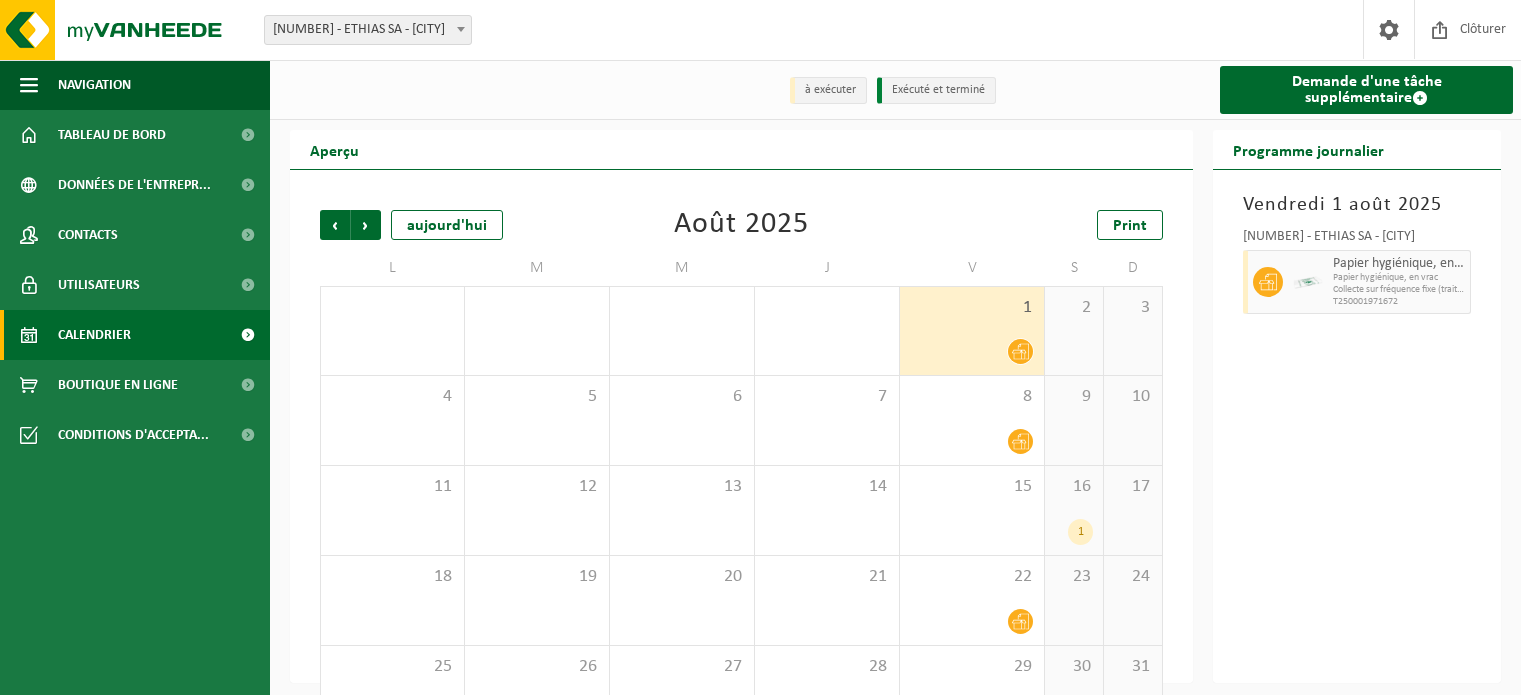 scroll, scrollTop: 0, scrollLeft: 0, axis: both 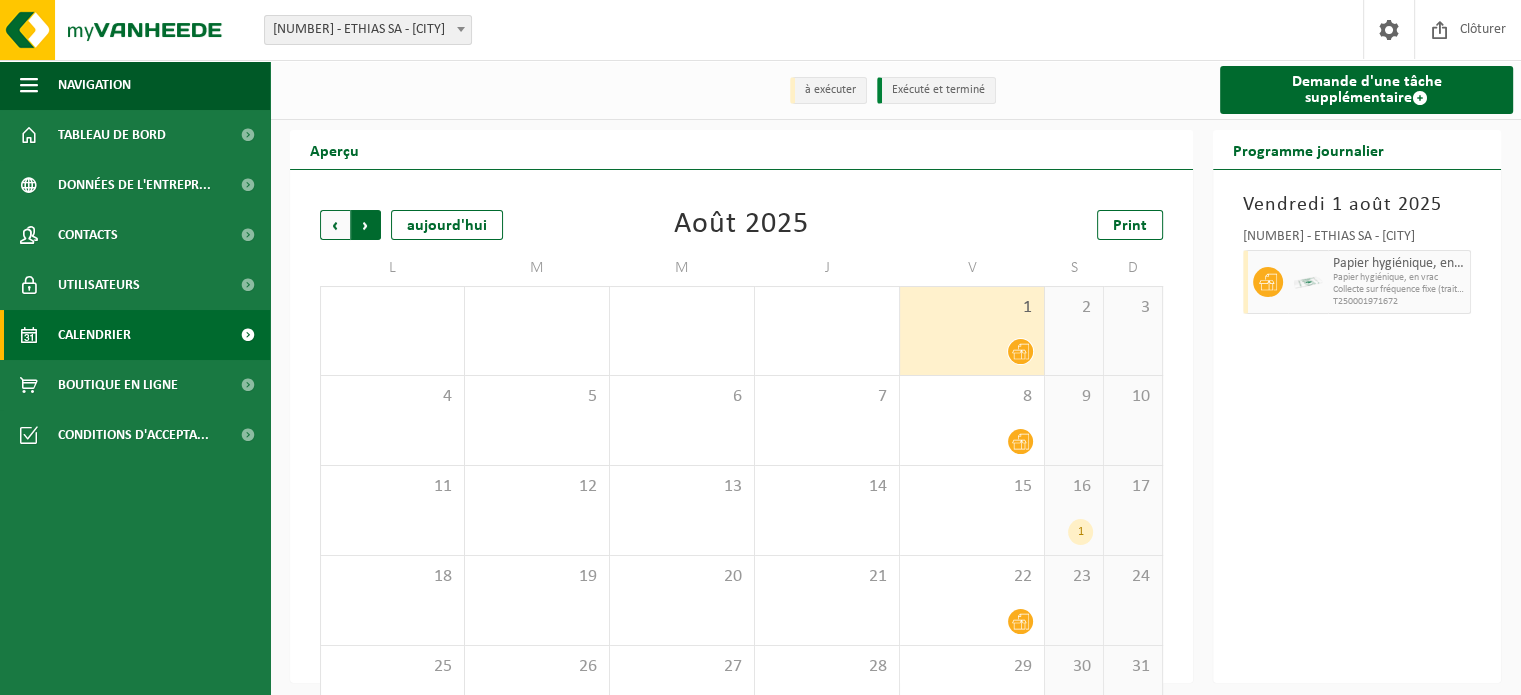 click on "Précédent" at bounding box center (335, 225) 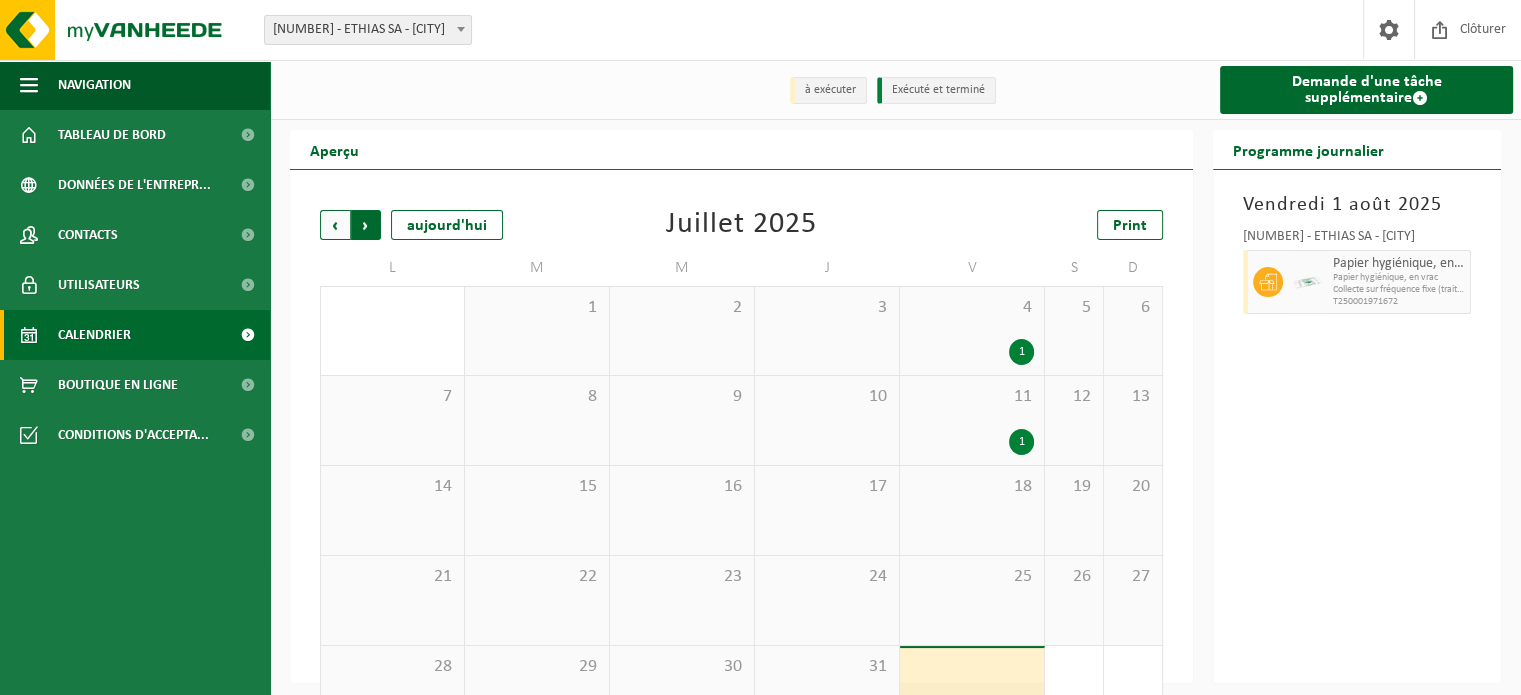 click on "Précédent" at bounding box center (335, 225) 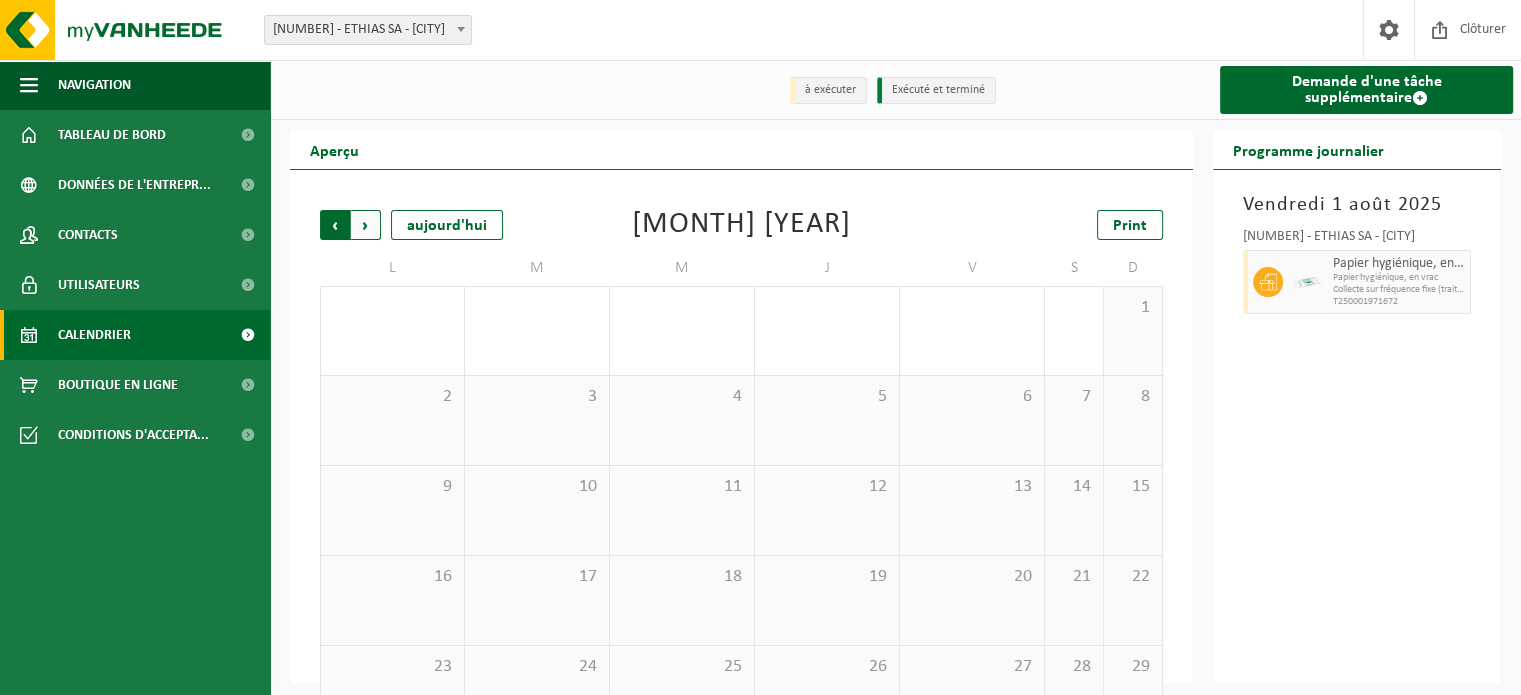 click on "Suivant" at bounding box center (366, 225) 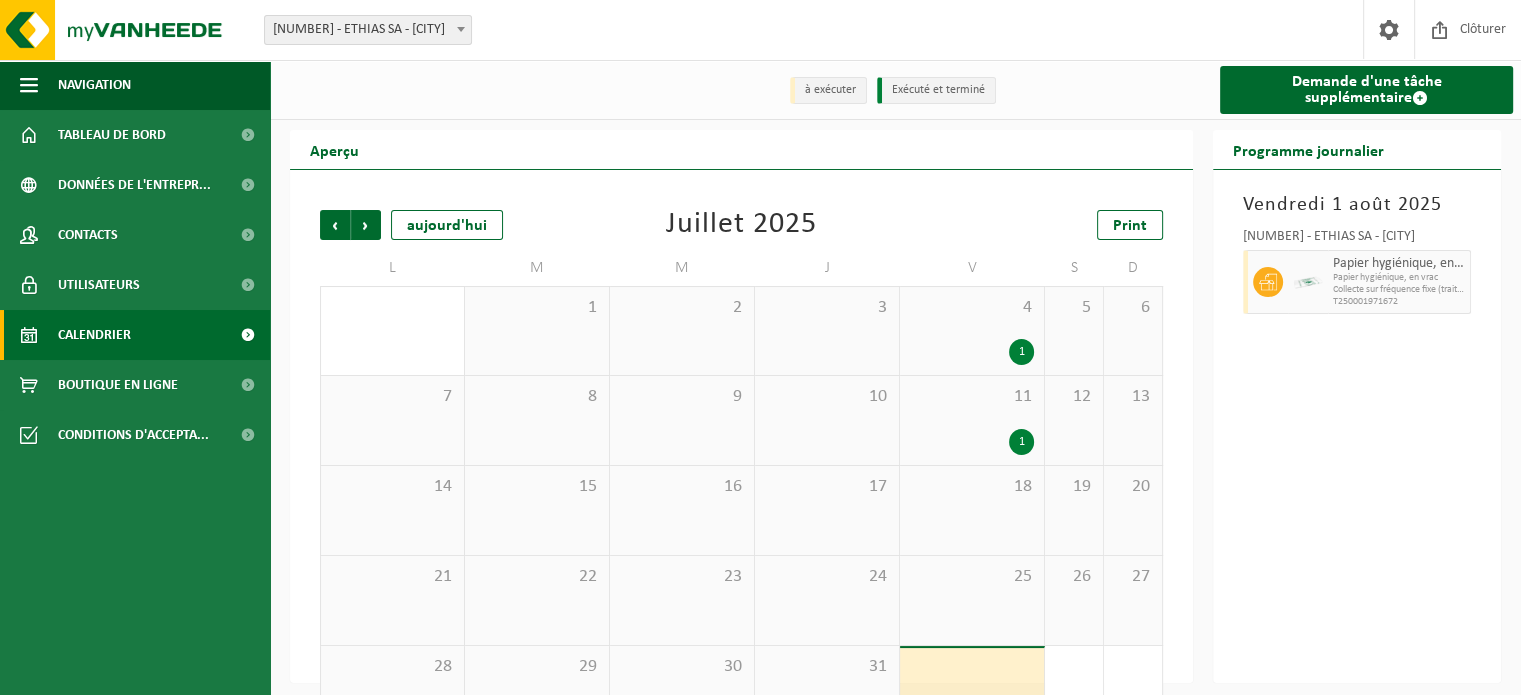 click on "Suivant" at bounding box center (366, 225) 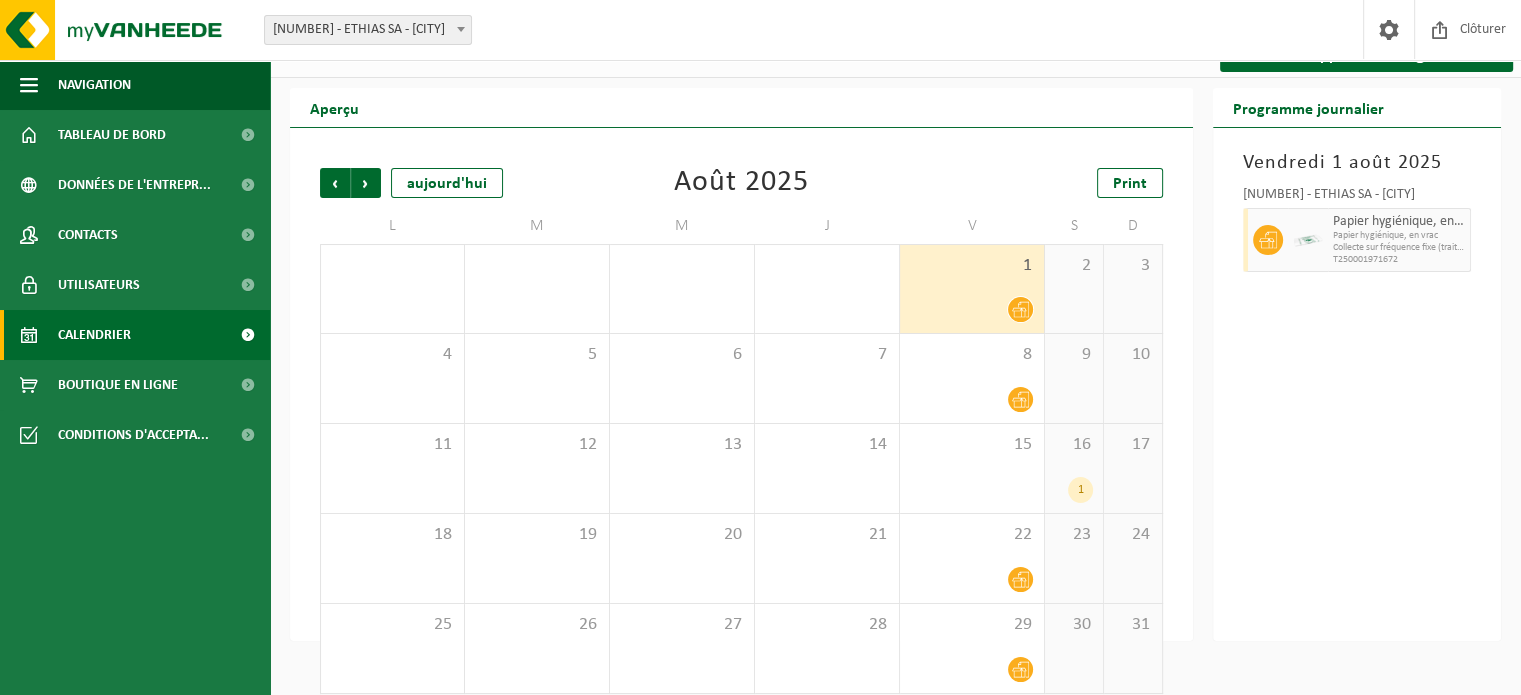 scroll, scrollTop: 62, scrollLeft: 0, axis: vertical 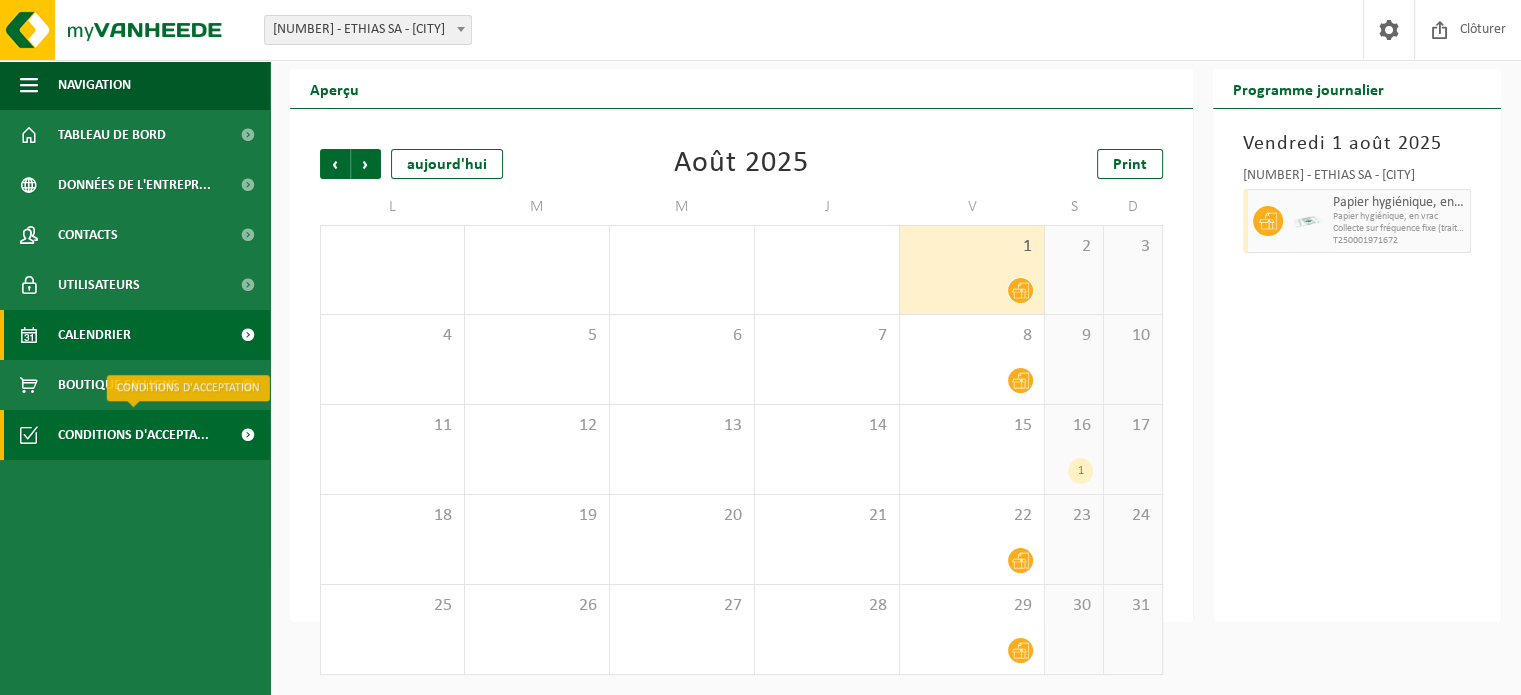 click on "Conditions d'accepta..." at bounding box center [133, 435] 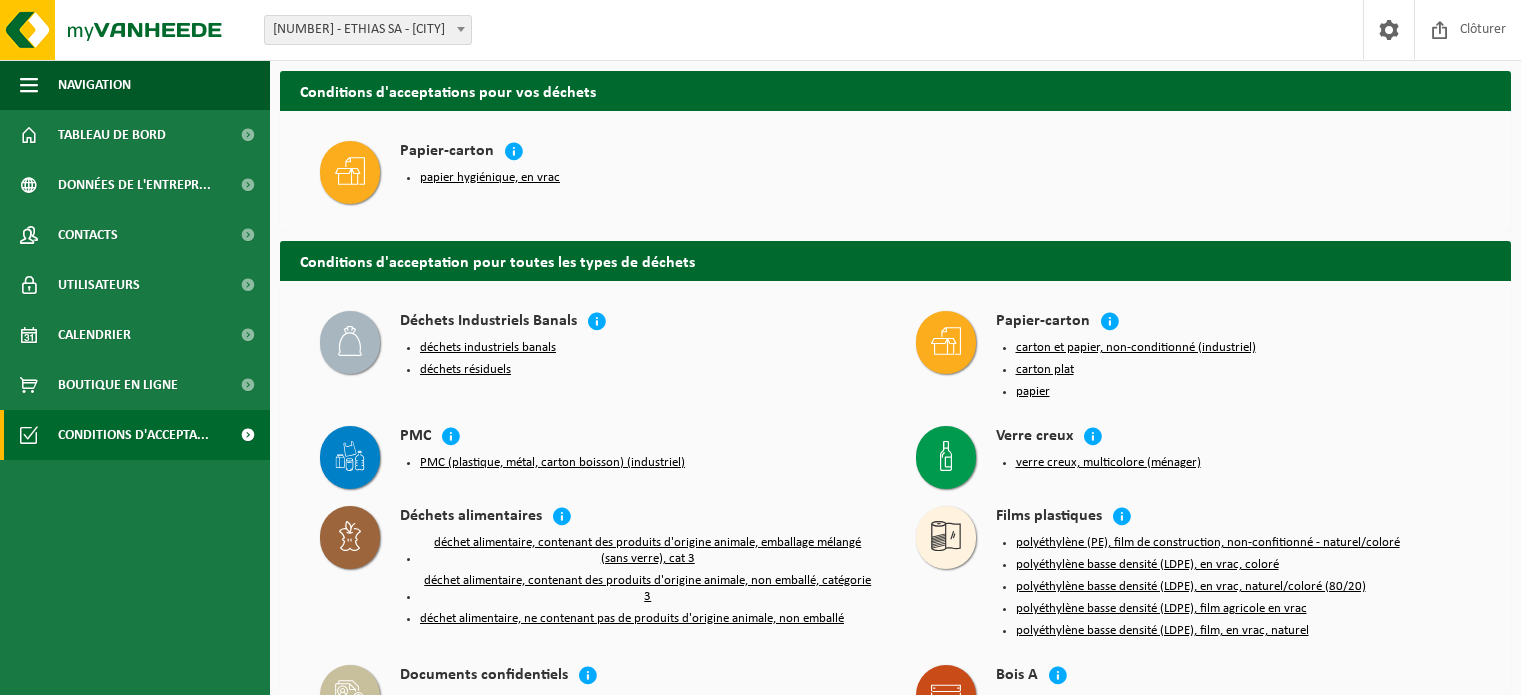 scroll, scrollTop: 0, scrollLeft: 0, axis: both 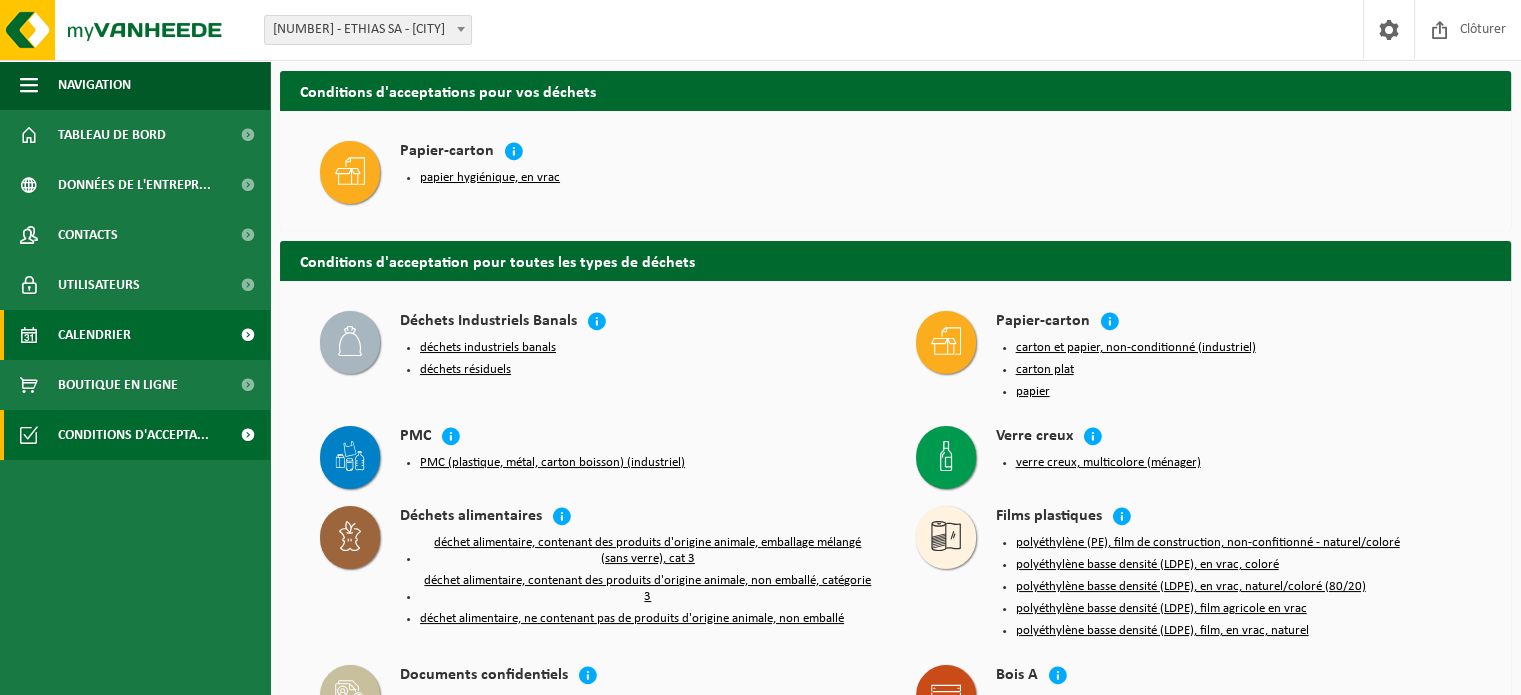 click on "Calendrier" at bounding box center (94, 335) 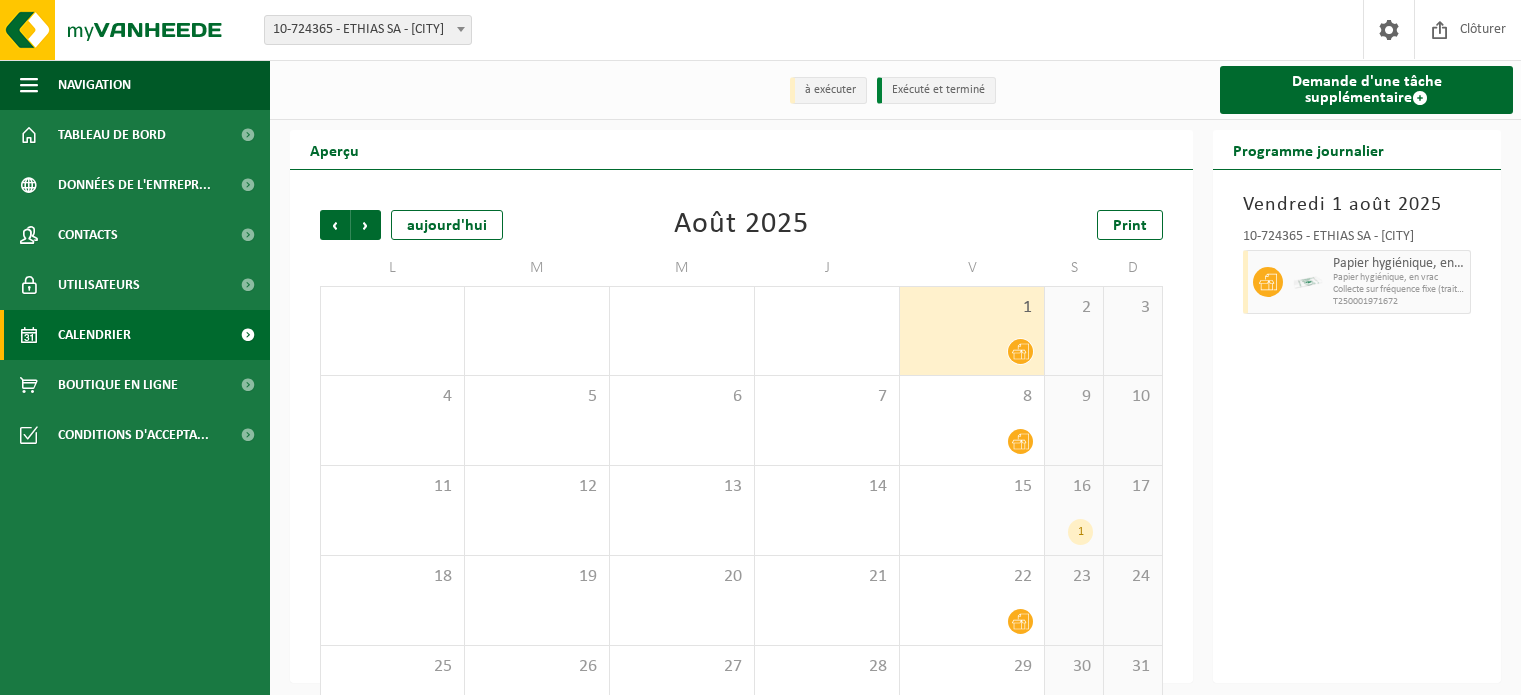 scroll, scrollTop: 0, scrollLeft: 0, axis: both 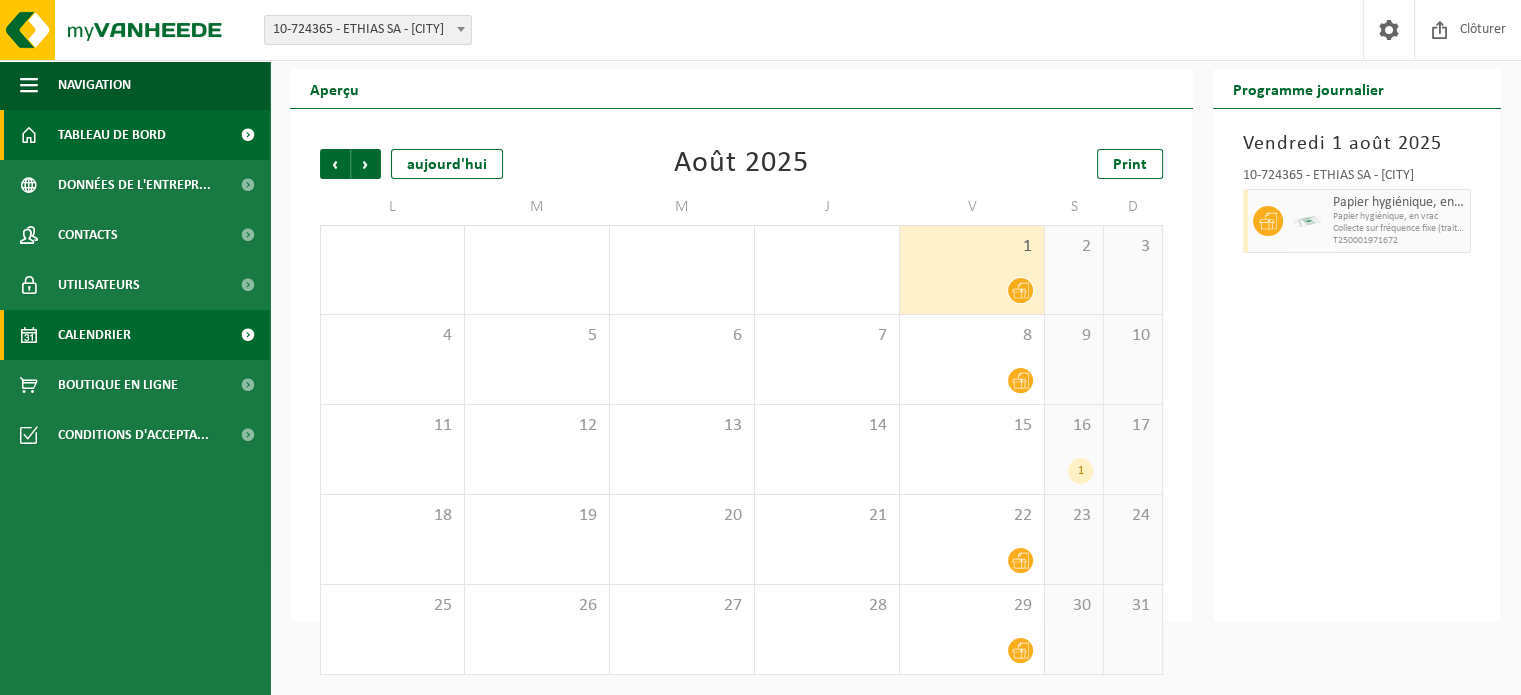 click on "Tableau de bord" at bounding box center [112, 135] 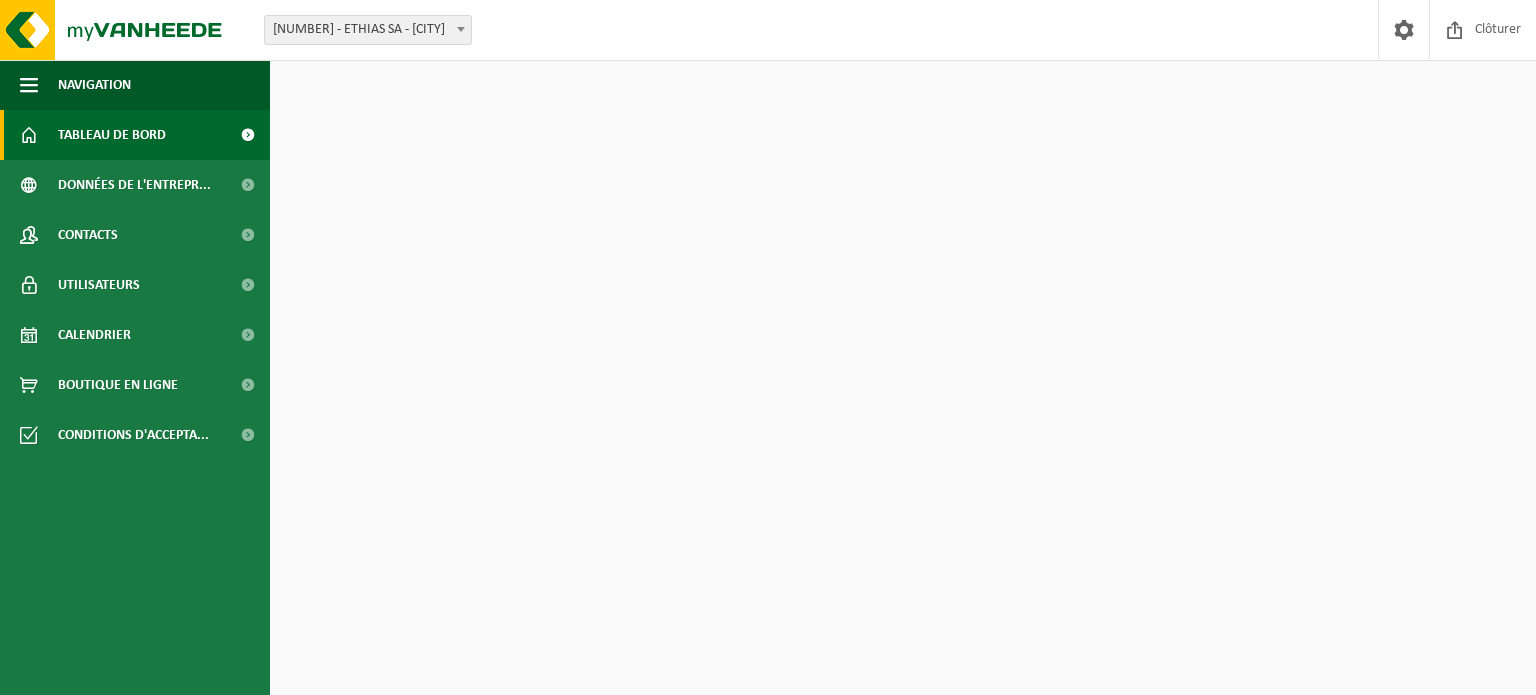 scroll, scrollTop: 0, scrollLeft: 0, axis: both 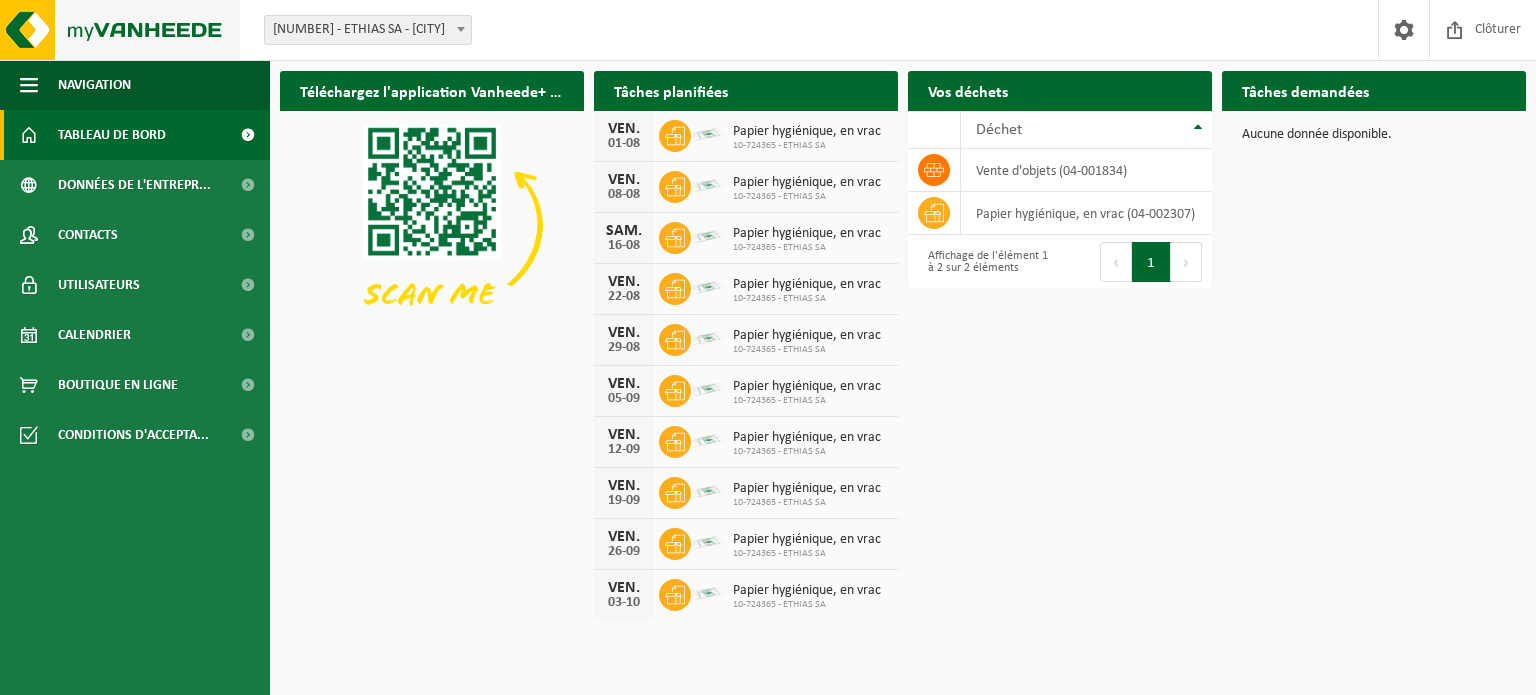 click at bounding box center [120, 30] 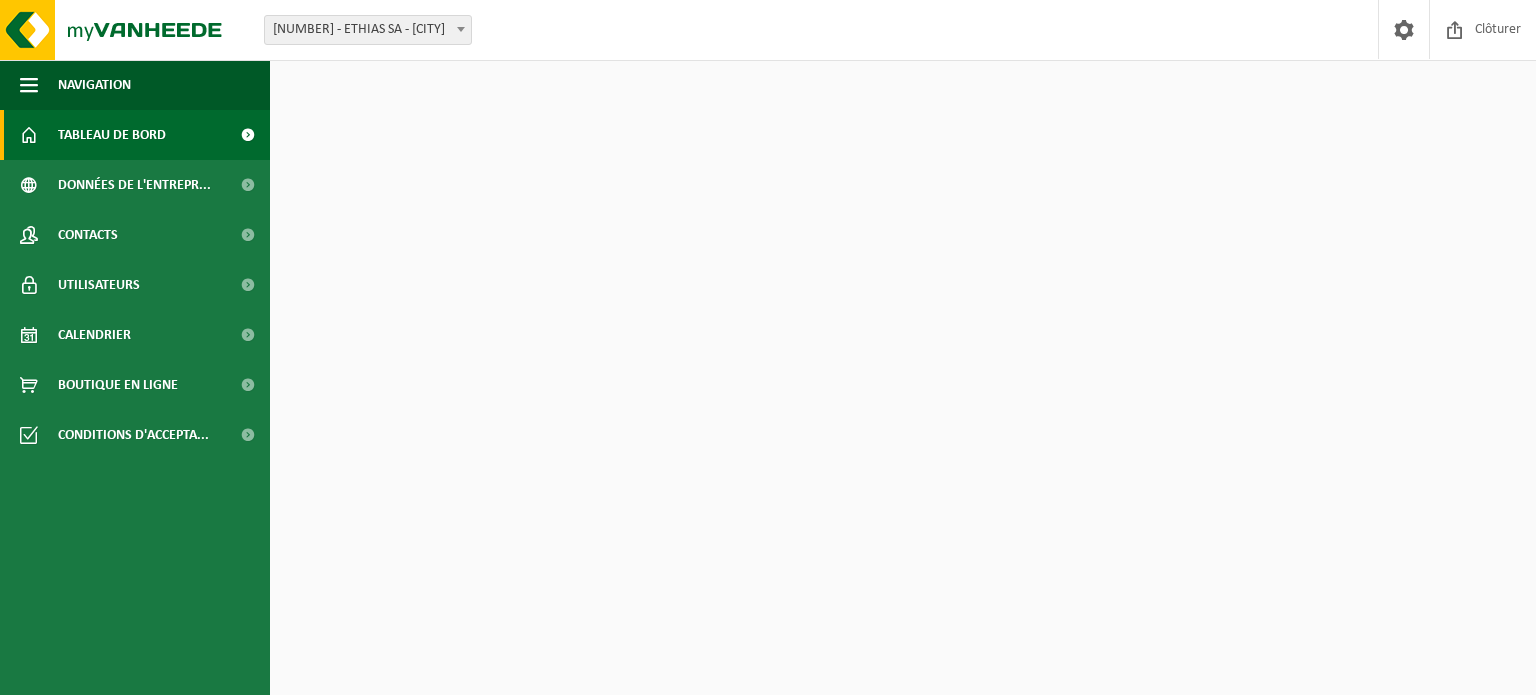 scroll, scrollTop: 0, scrollLeft: 0, axis: both 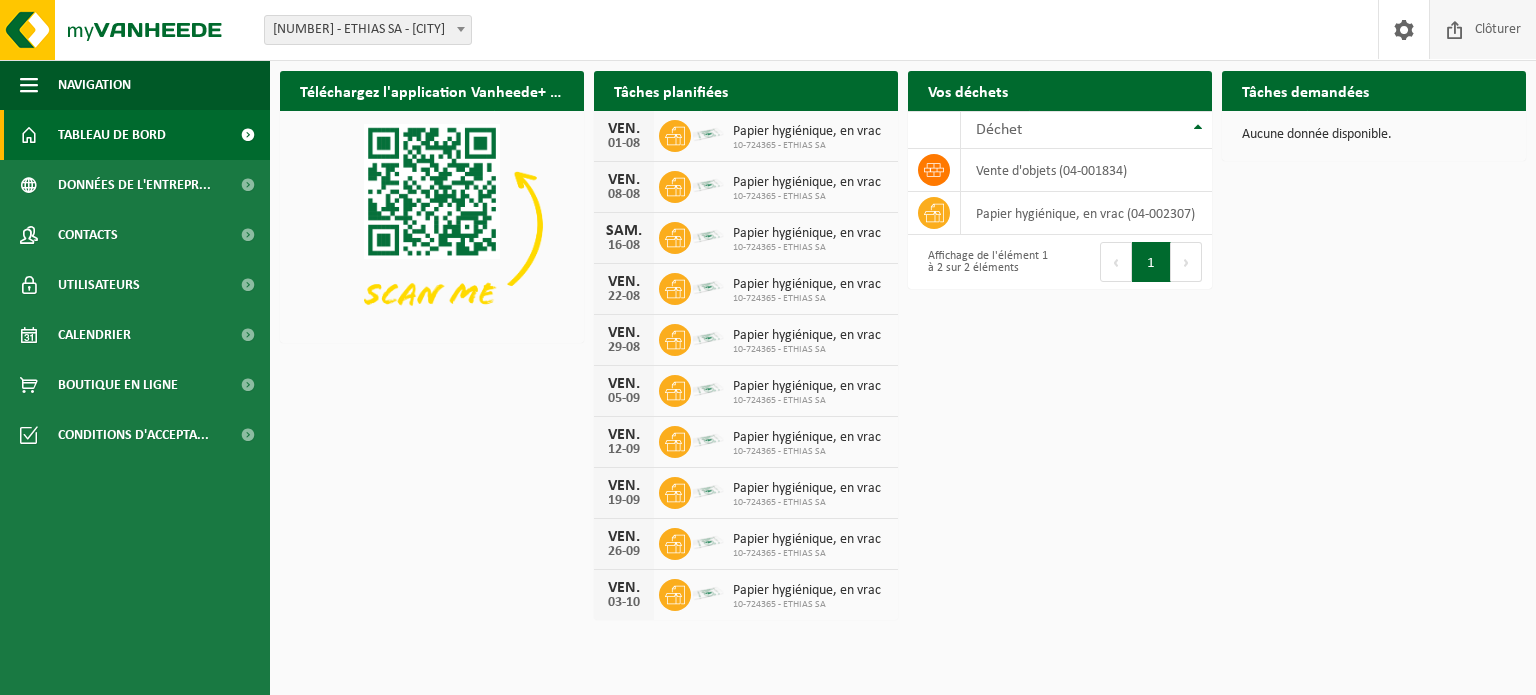 click at bounding box center (1455, 29) 